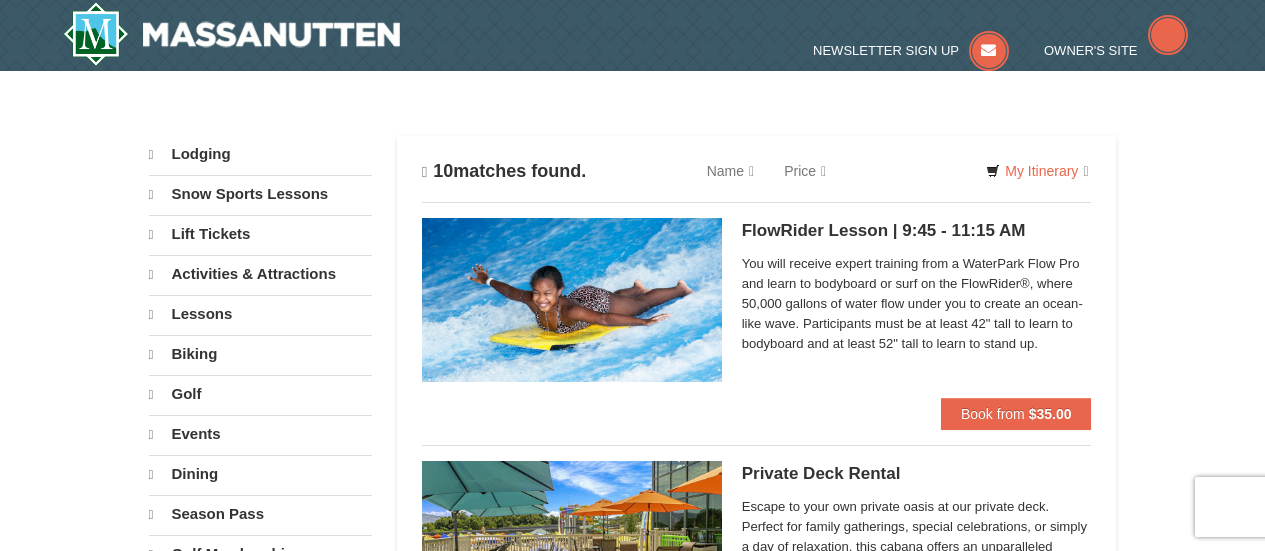 scroll, scrollTop: 0, scrollLeft: 0, axis: both 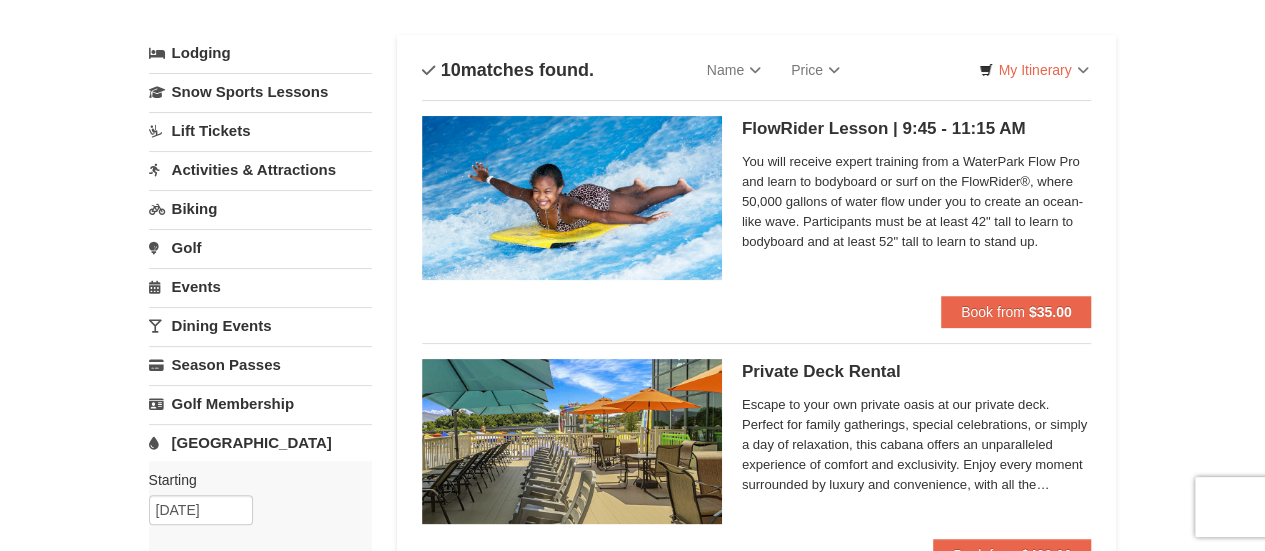 drag, startPoint x: 1273, startPoint y: 74, endPoint x: 1270, endPoint y: 91, distance: 17.262676 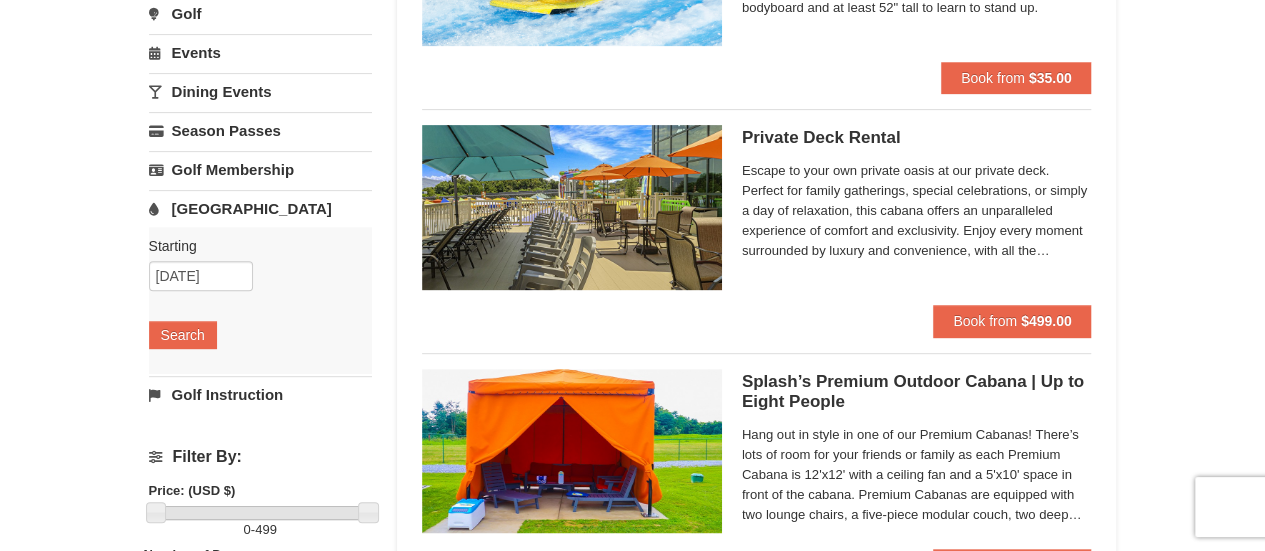 scroll, scrollTop: 346, scrollLeft: 0, axis: vertical 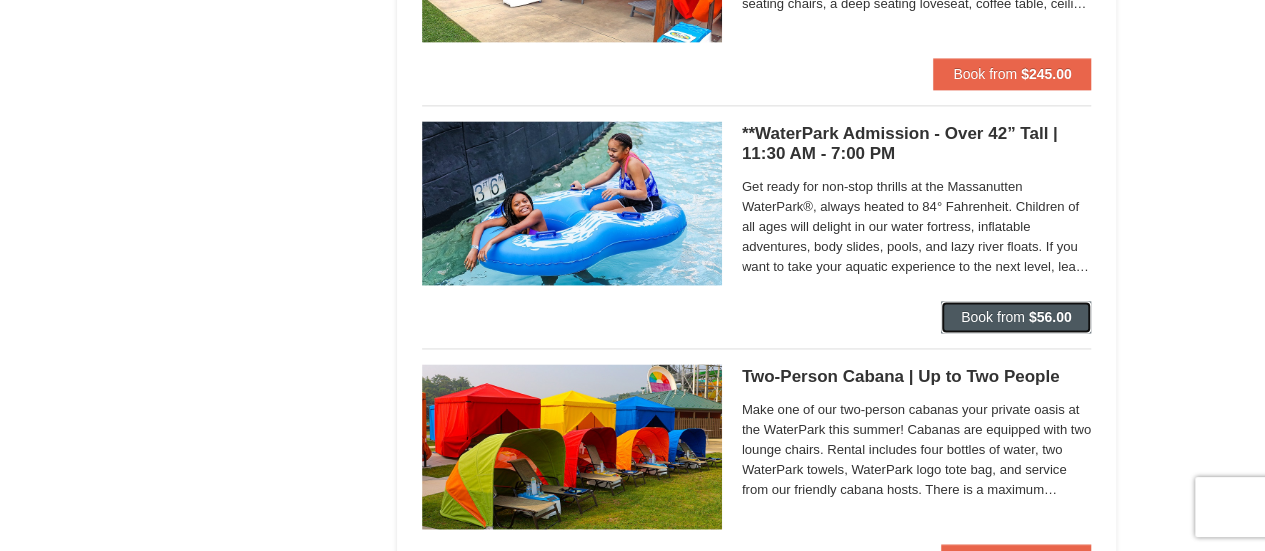 click on "Book from" at bounding box center (993, 317) 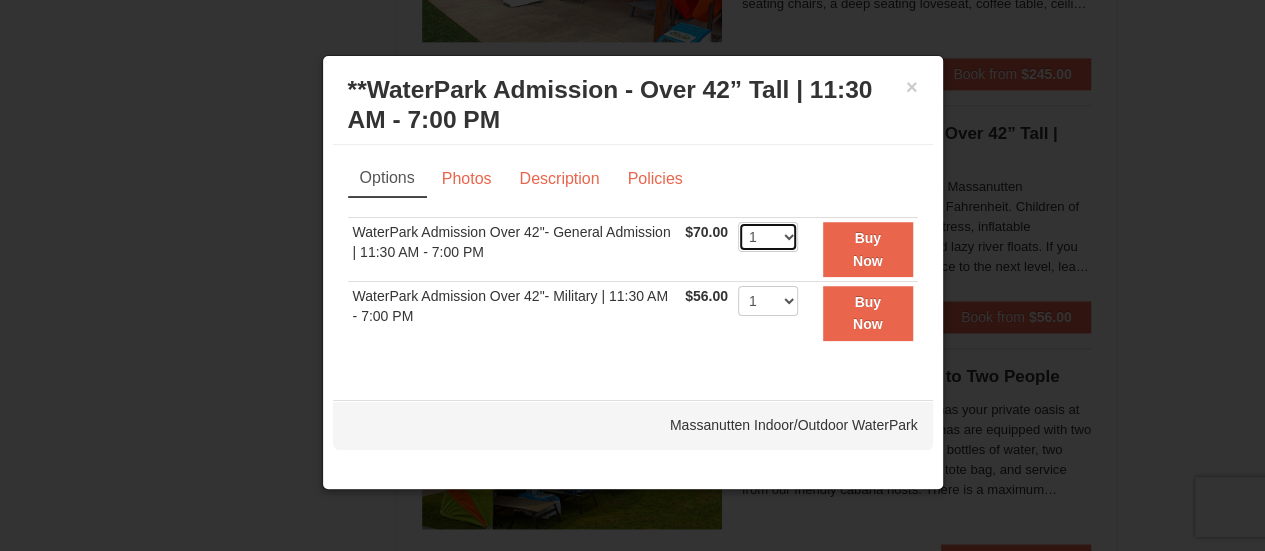 click on "1
2
3
4
5
6
7
8
9
10
11
12
13
14
15
16
17
18
19
20
21 22" at bounding box center [768, 237] 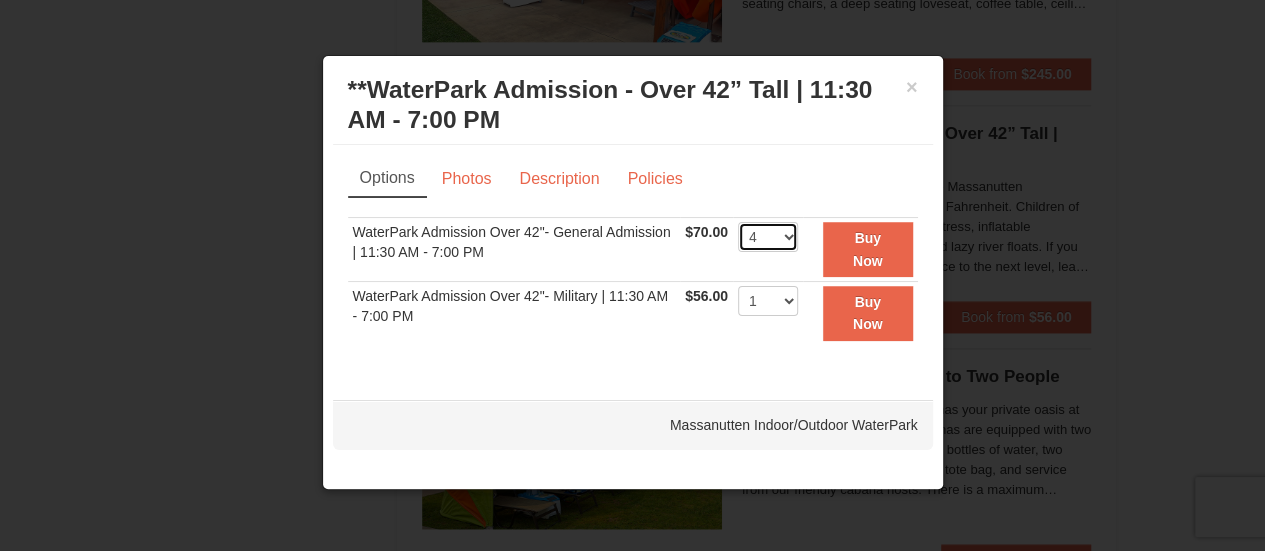 click on "1
2
3
4
5
6
7
8
9
10
11
12
13
14
15
16
17
18
19
20
21 22" at bounding box center (768, 237) 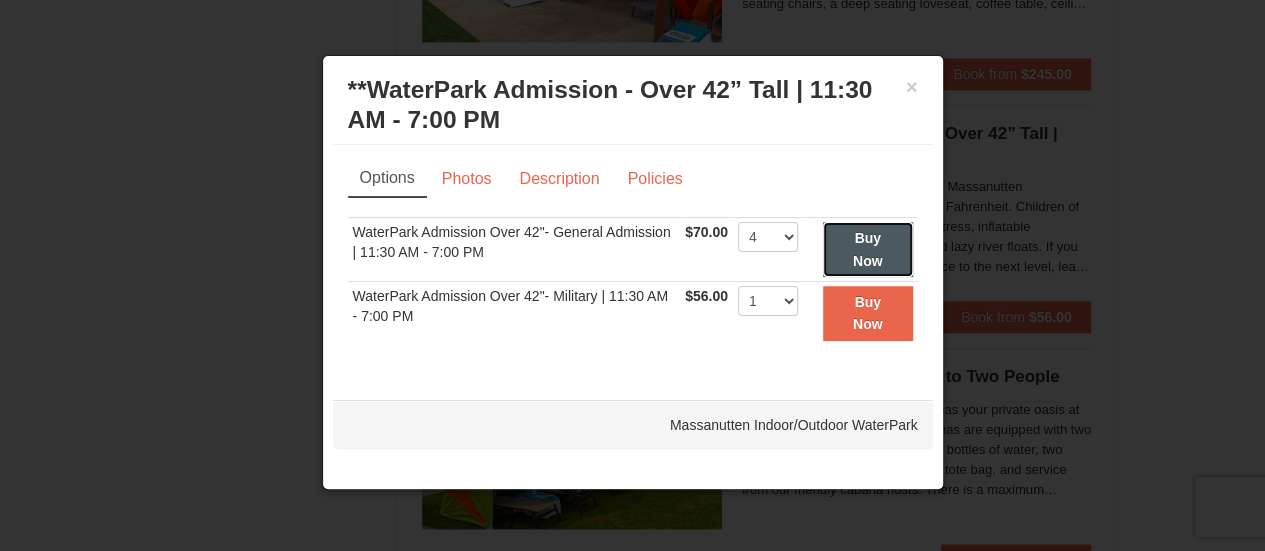 click on "Buy Now" at bounding box center [868, 249] 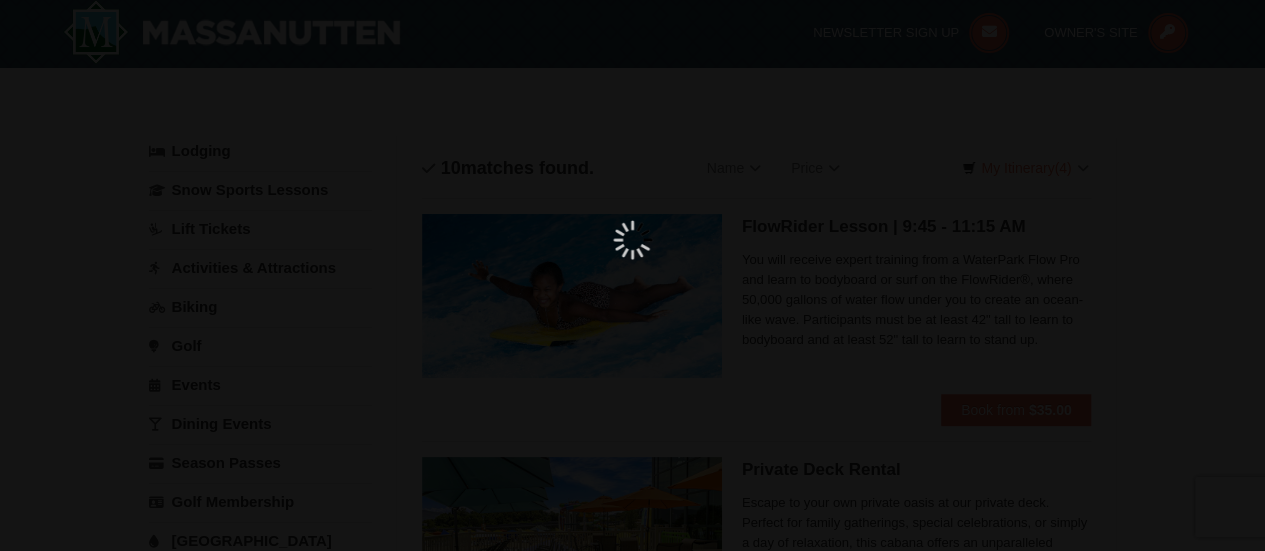 scroll, scrollTop: 6, scrollLeft: 0, axis: vertical 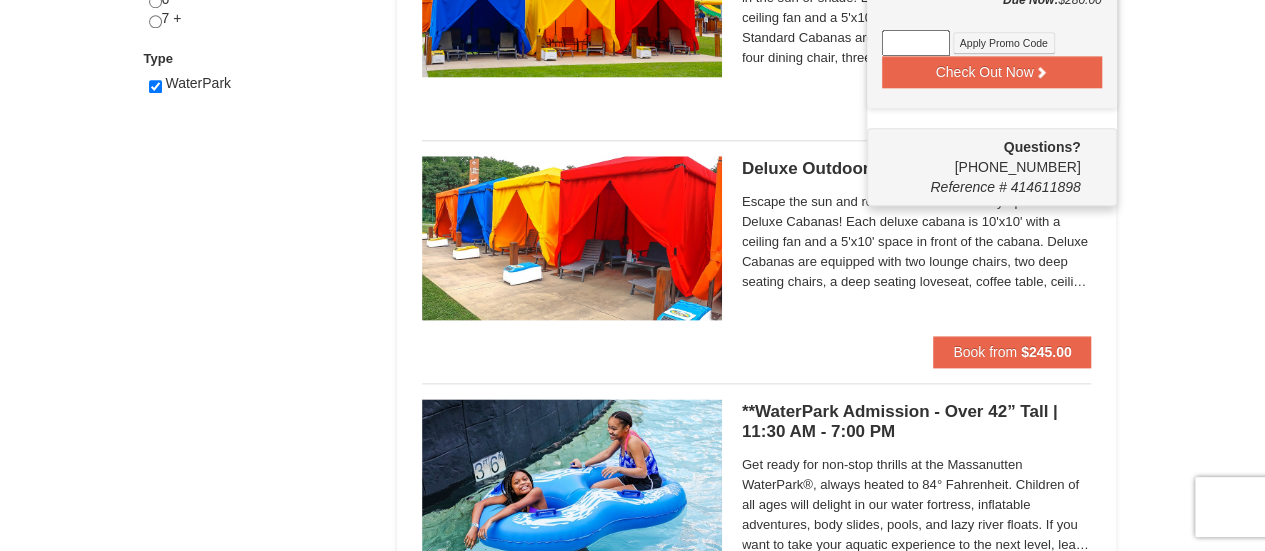click on "×
Categories
List
Filter
My Itinerary (4)
Check Out Now
Water Park Pass.
$70.00
Massanutten Indoor/Outdoor WaterPark
WaterPark Admission Over 42"- General Admission | 11:30 AM - 7:00 PM
7/30/2025
$70.00" at bounding box center [632, 345] 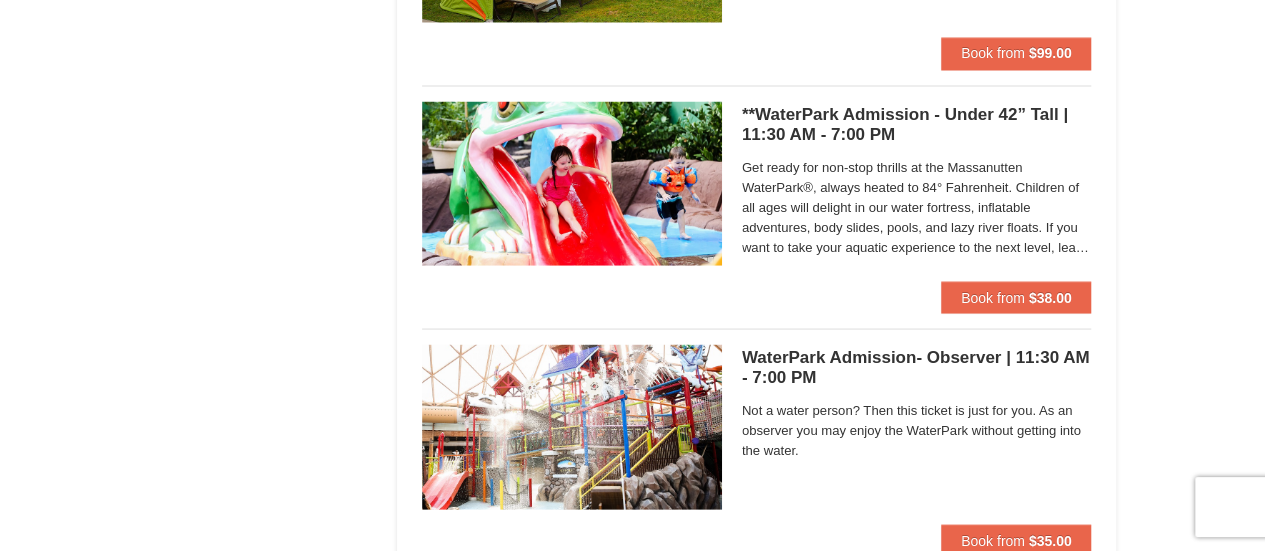 scroll, scrollTop: 1844, scrollLeft: 0, axis: vertical 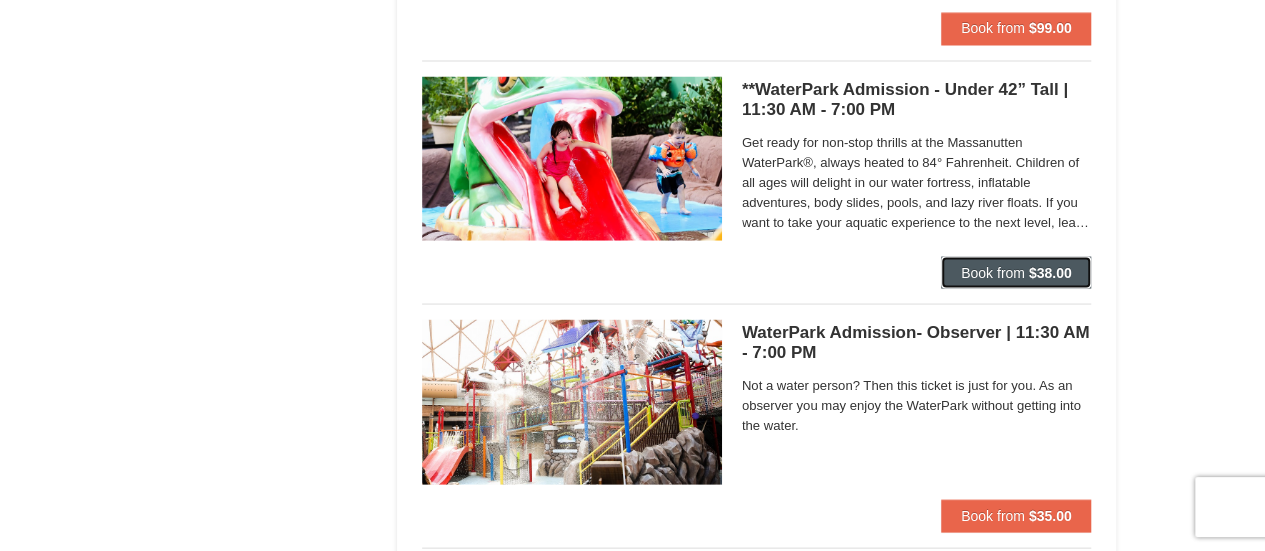 click on "Book from" at bounding box center (993, 272) 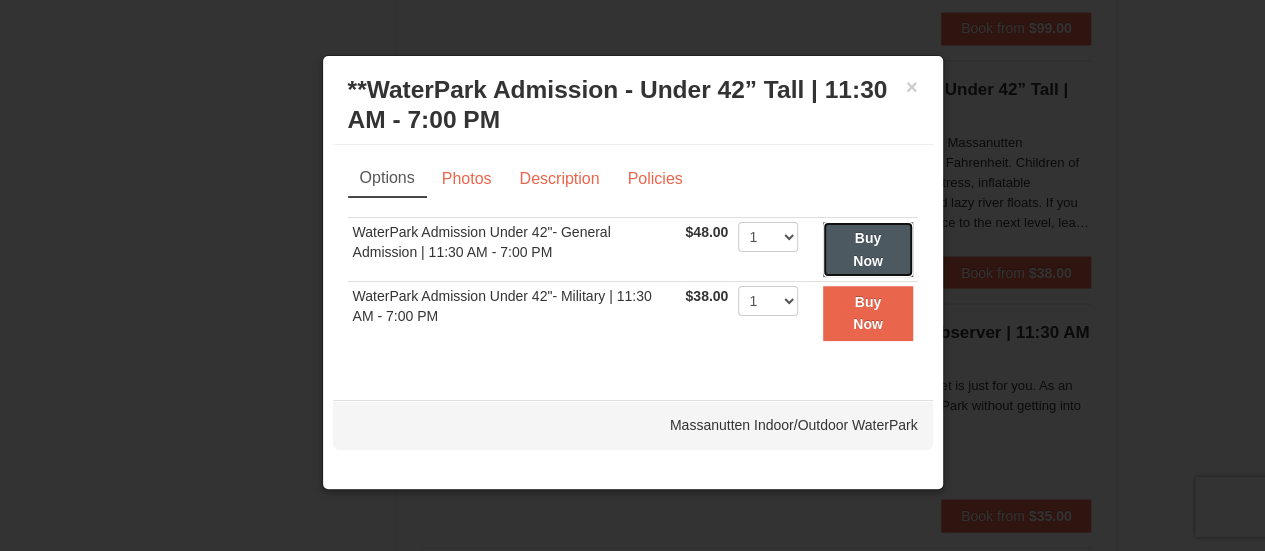 click on "Buy Now" at bounding box center (868, 249) 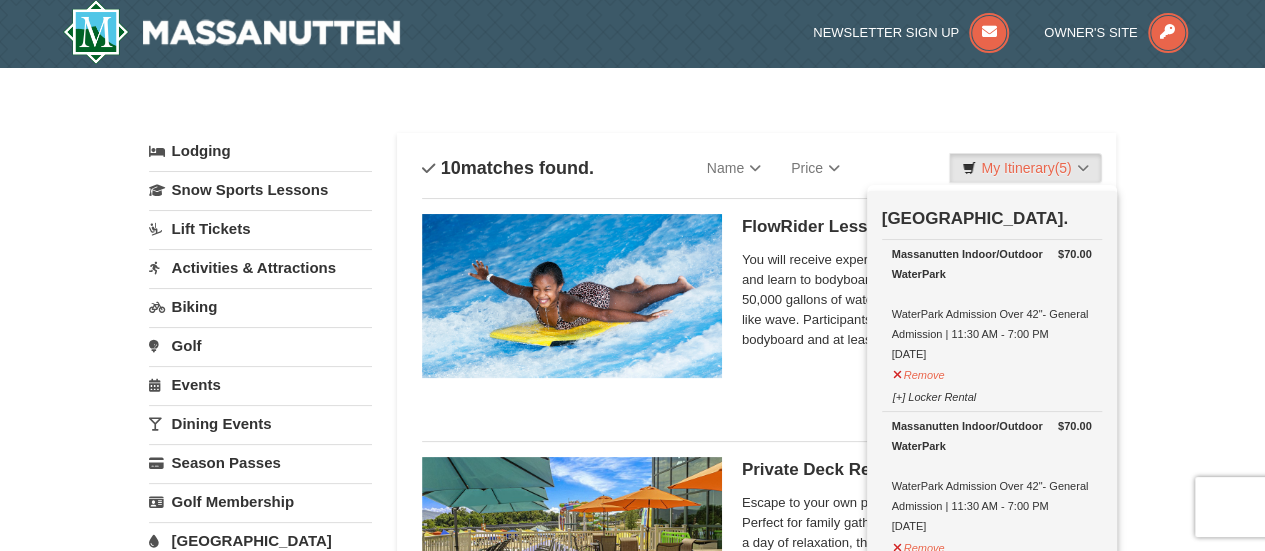 scroll, scrollTop: 6, scrollLeft: 0, axis: vertical 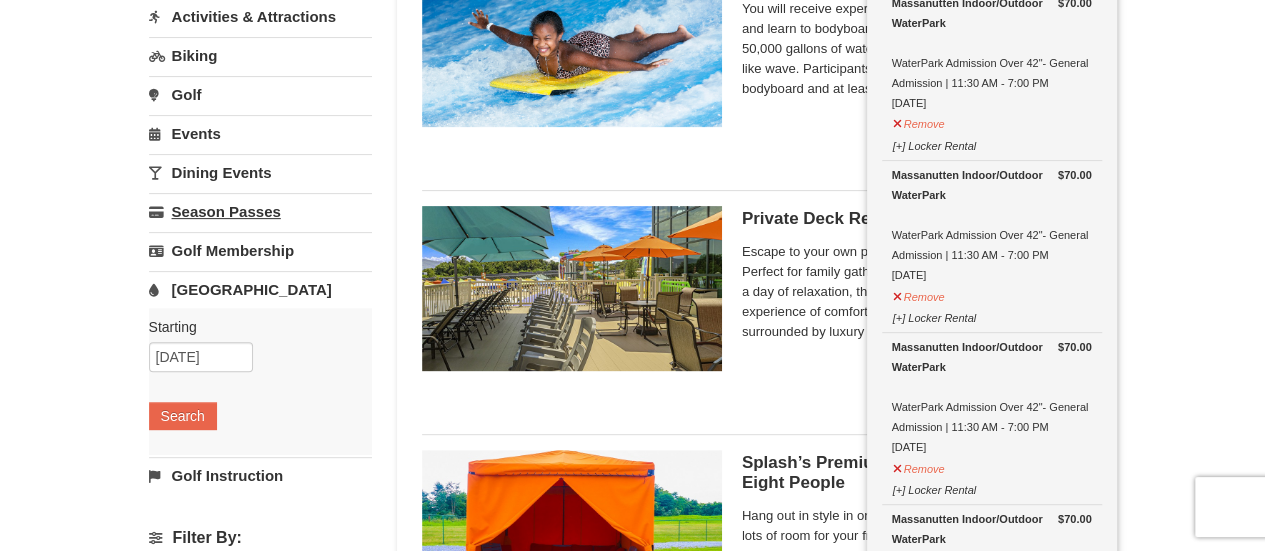 click on "Season Passes" at bounding box center [260, 211] 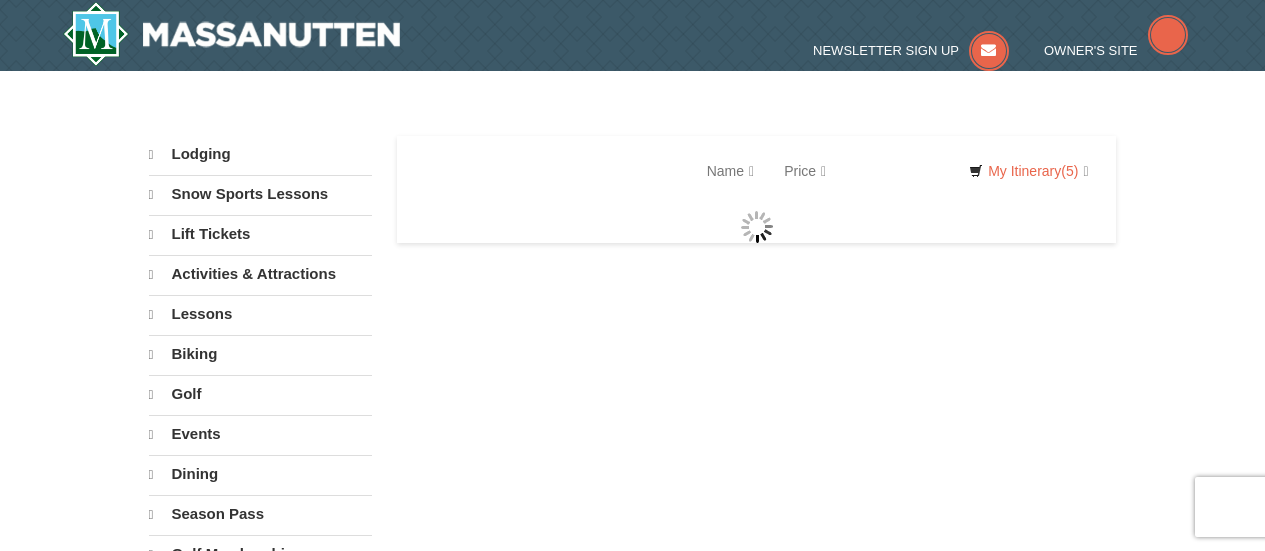 scroll, scrollTop: 0, scrollLeft: 0, axis: both 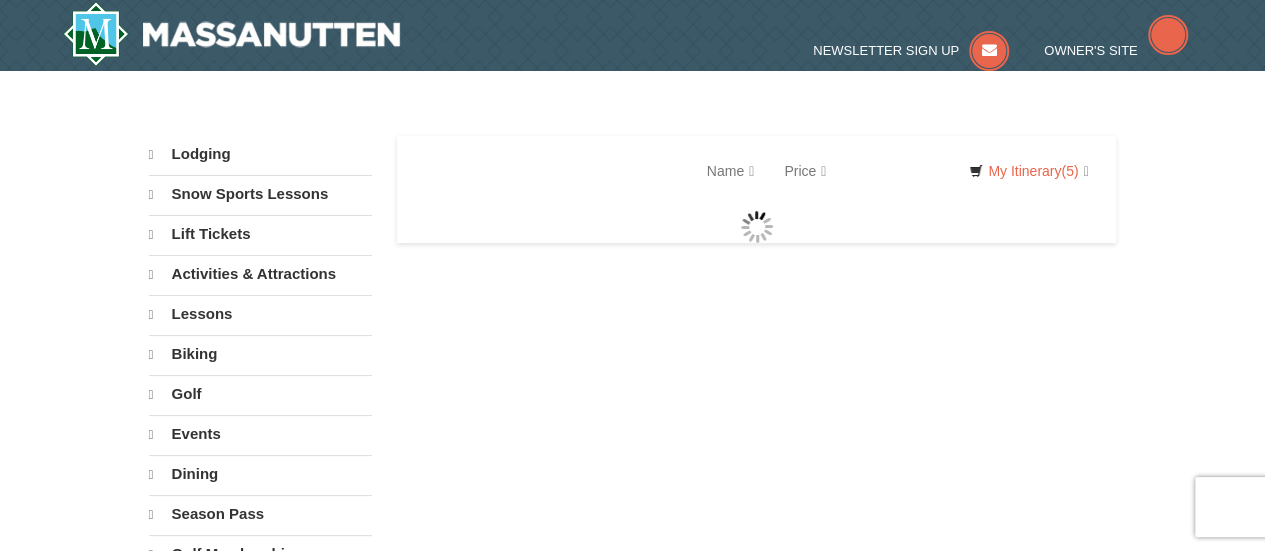 select on "7" 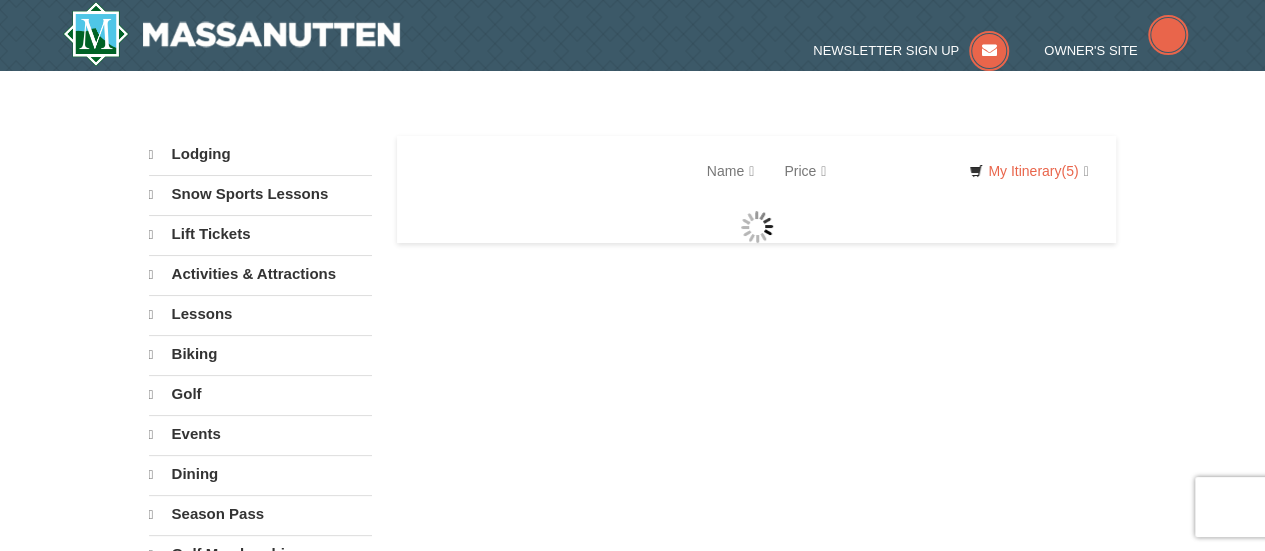 select on "7" 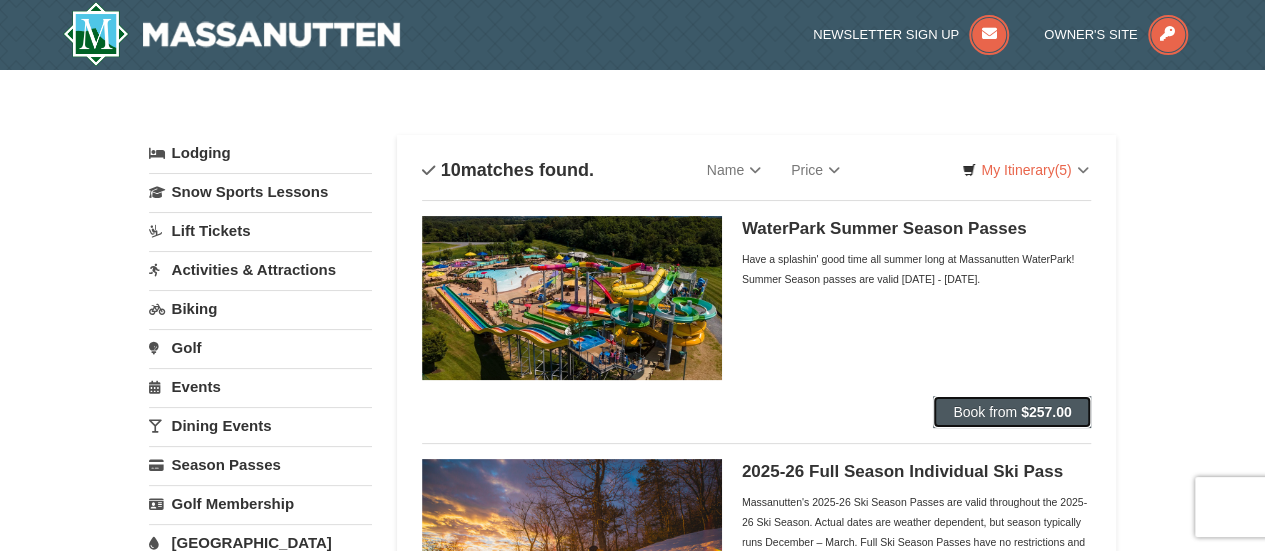 click on "Book from" at bounding box center [985, 412] 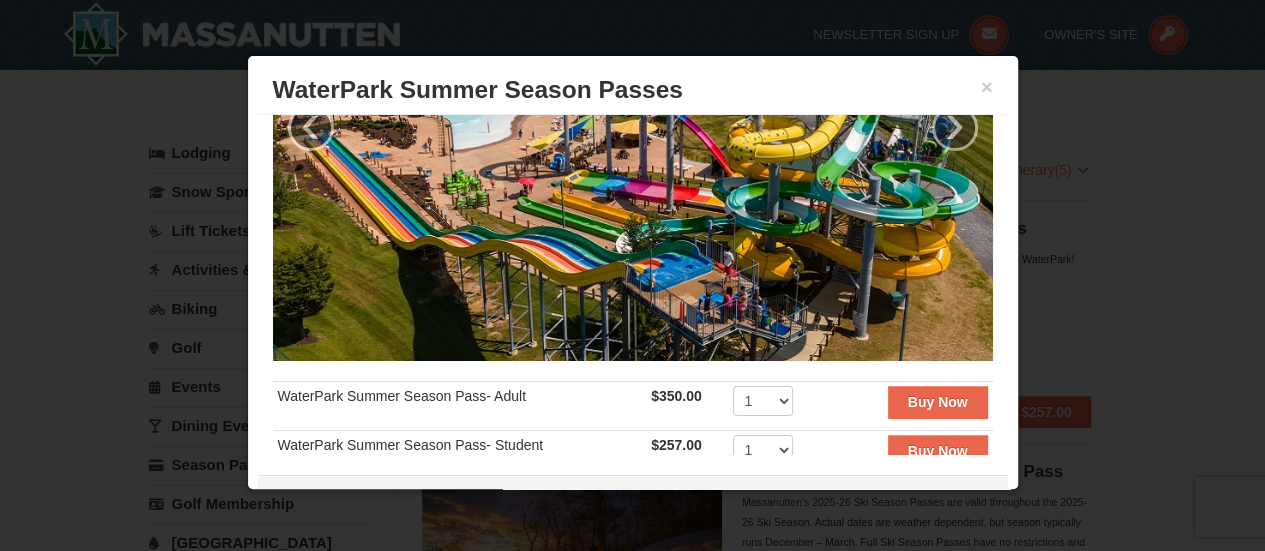scroll, scrollTop: 0, scrollLeft: 0, axis: both 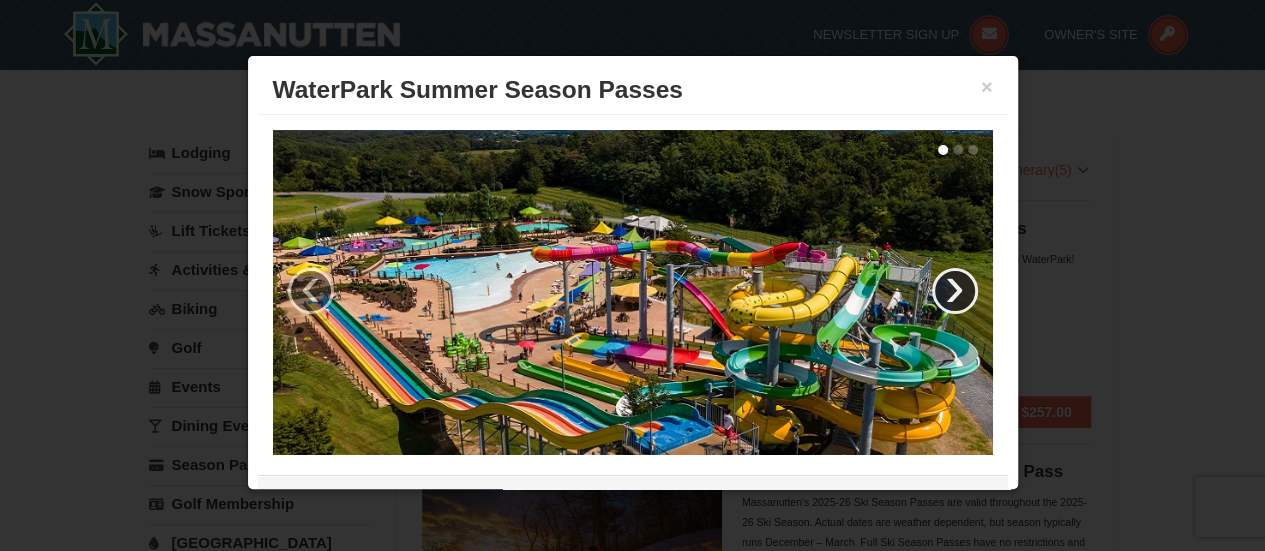 click on "›" at bounding box center [955, 291] 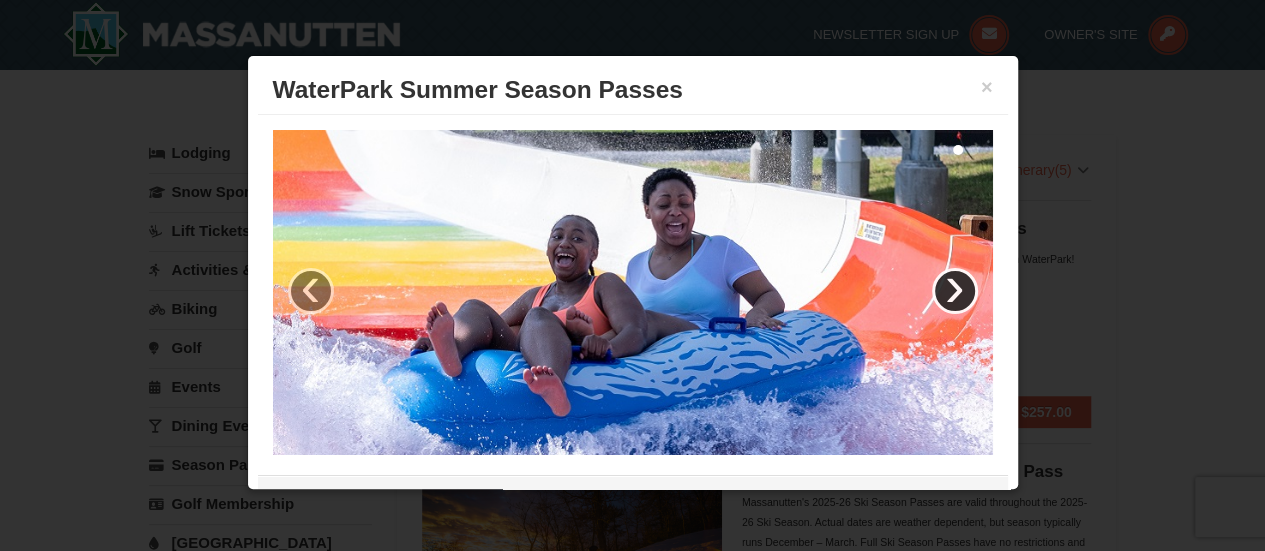 click on "›" at bounding box center (955, 291) 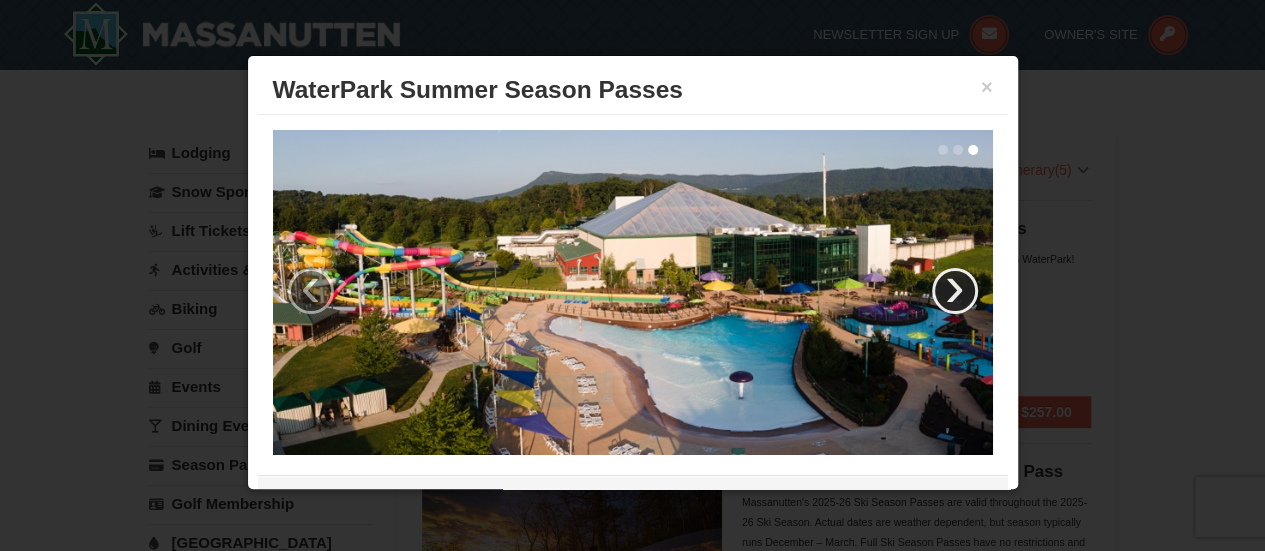 click on "›" at bounding box center (955, 291) 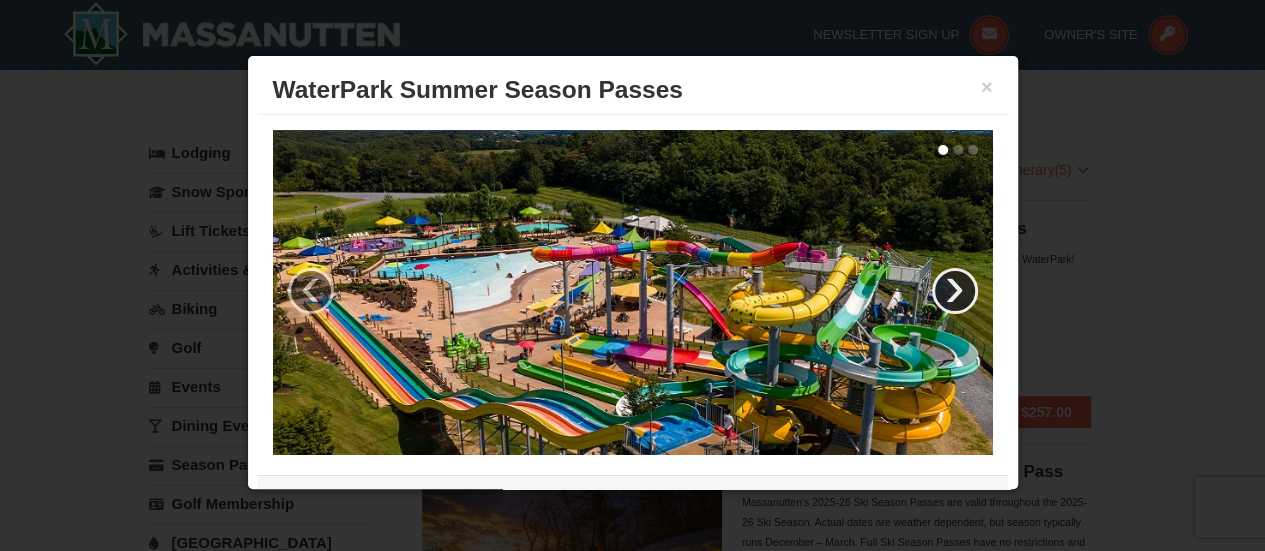 click on "›" at bounding box center [955, 291] 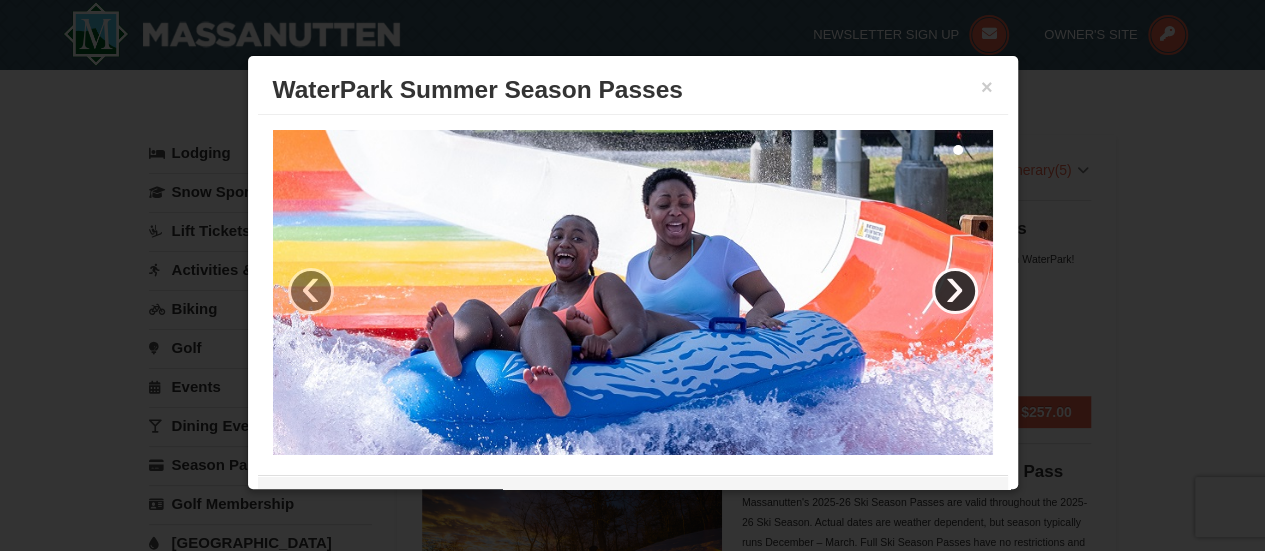 click on "›" at bounding box center [955, 291] 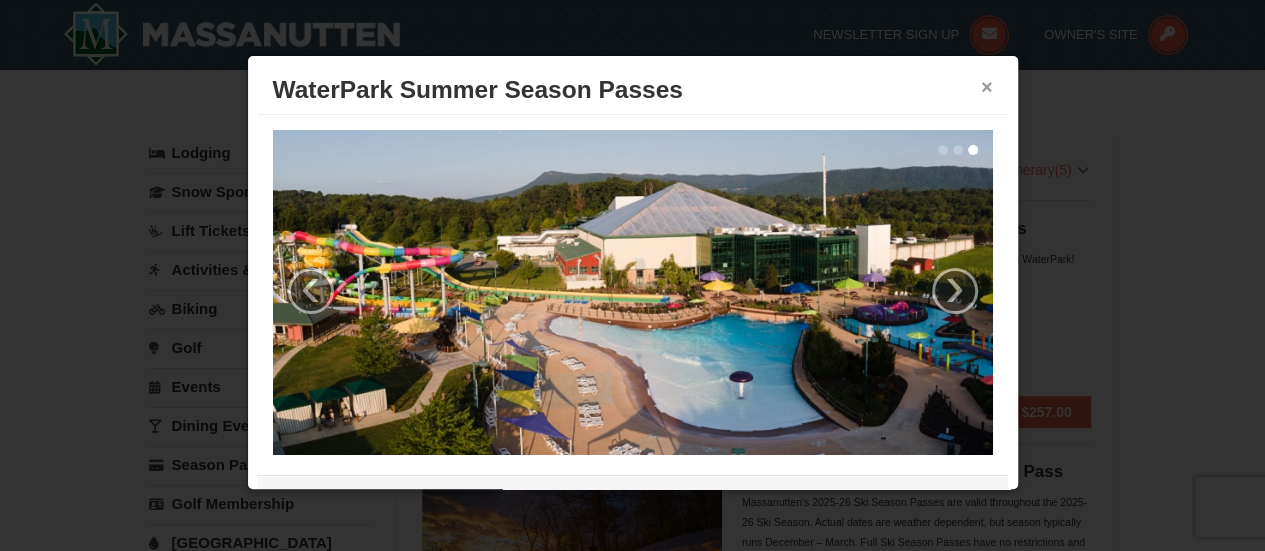 click on "×" at bounding box center (987, 87) 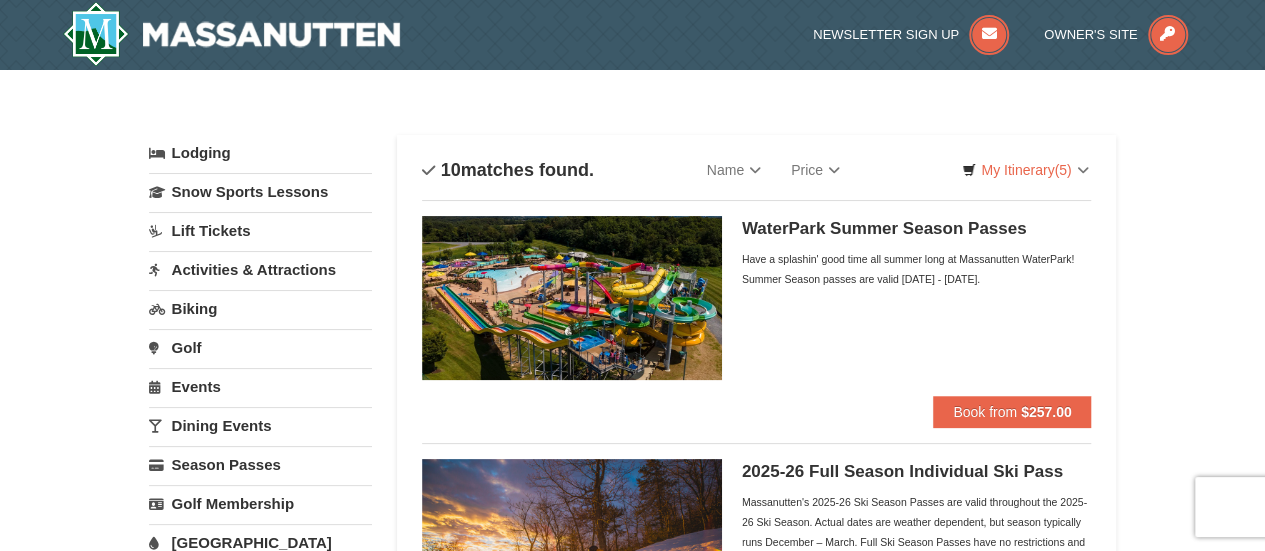 click on "Activities & Attractions" at bounding box center [260, 269] 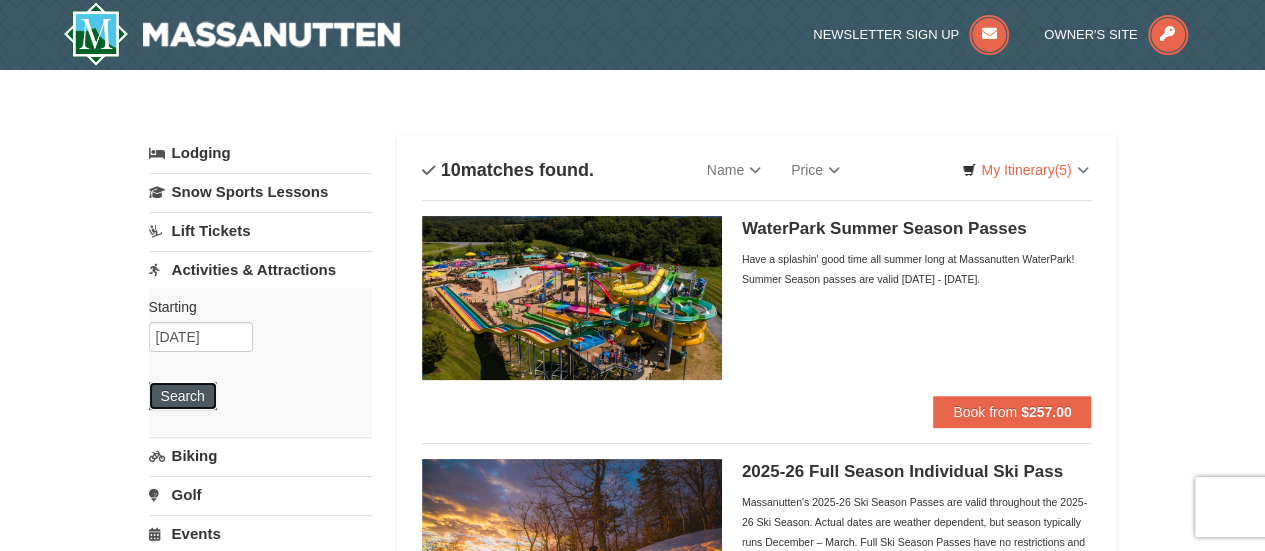 click on "Search" at bounding box center (183, 396) 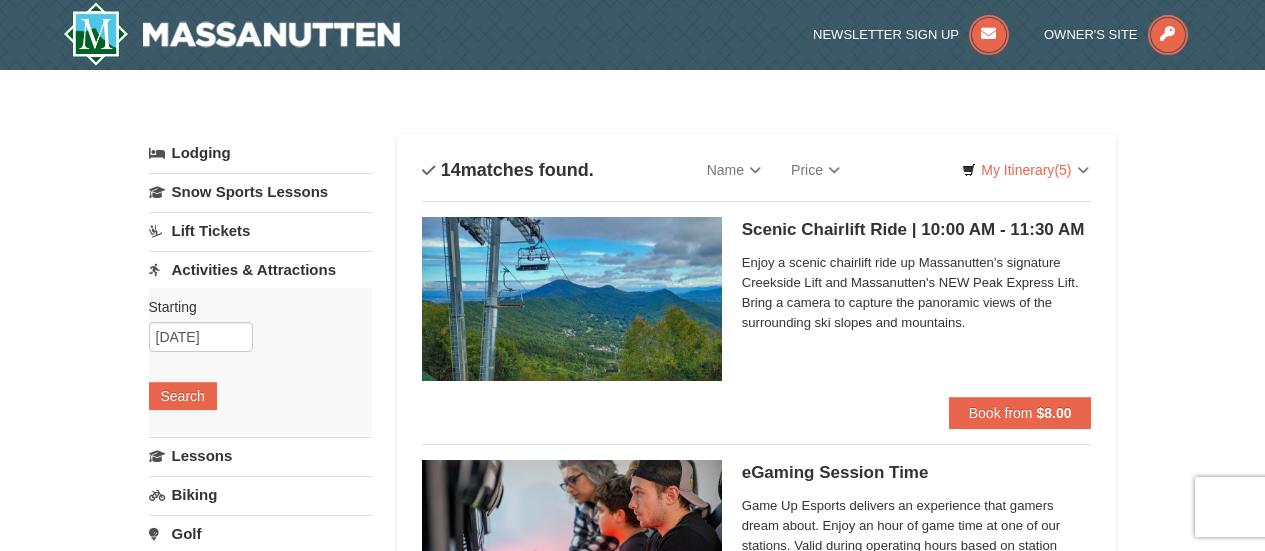 scroll, scrollTop: 0, scrollLeft: 0, axis: both 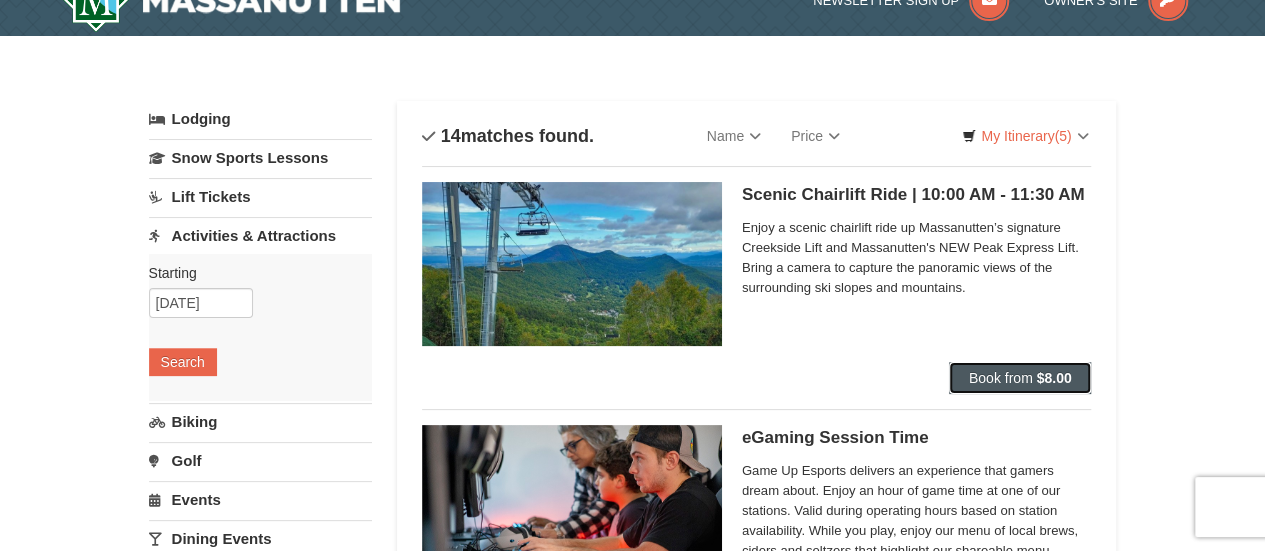 click on "Book from" at bounding box center [1001, 378] 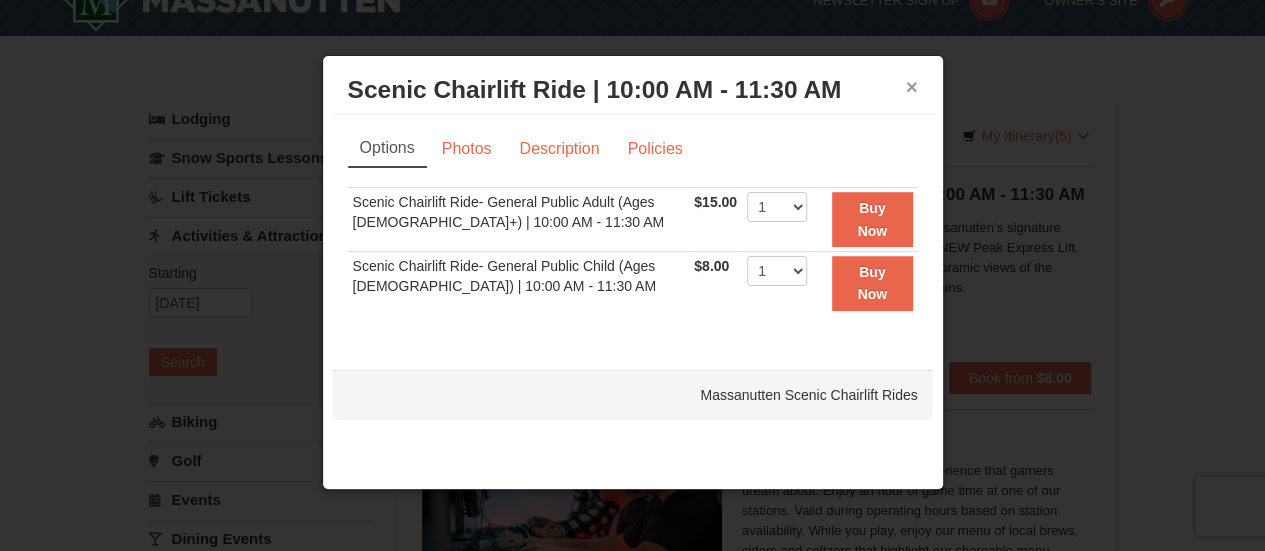 click on "×" at bounding box center (912, 87) 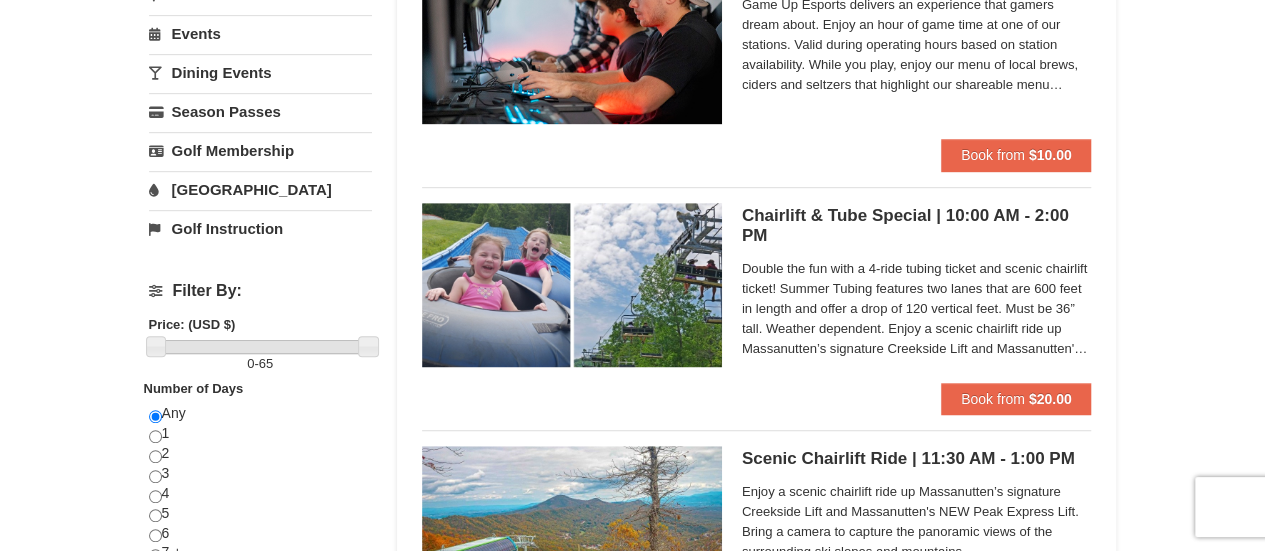 scroll, scrollTop: 527, scrollLeft: 0, axis: vertical 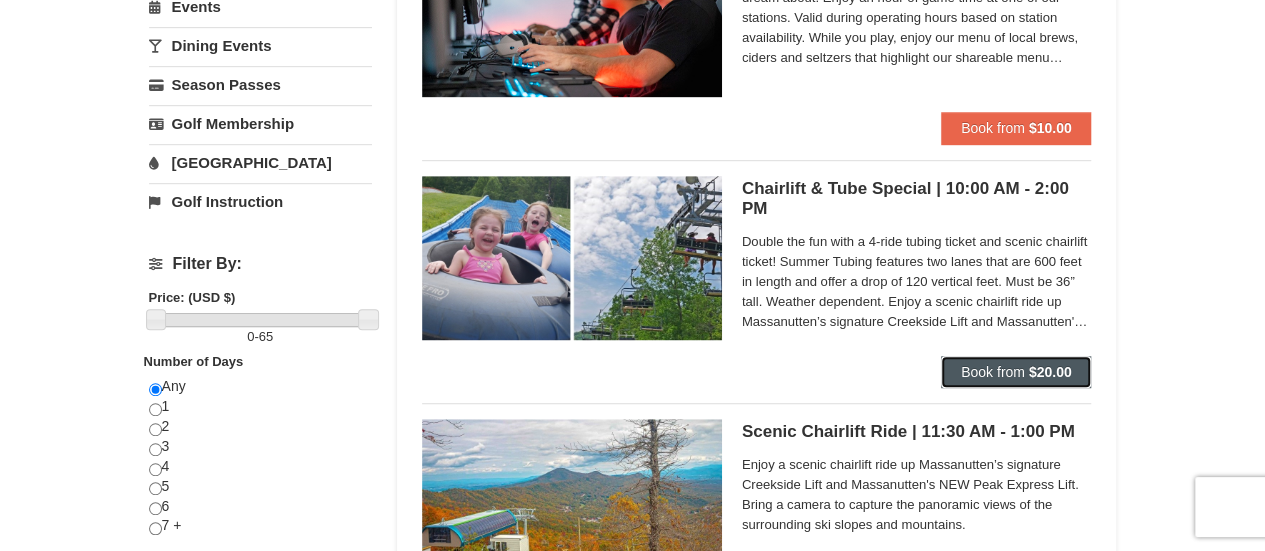 click on "Book from" at bounding box center (993, 372) 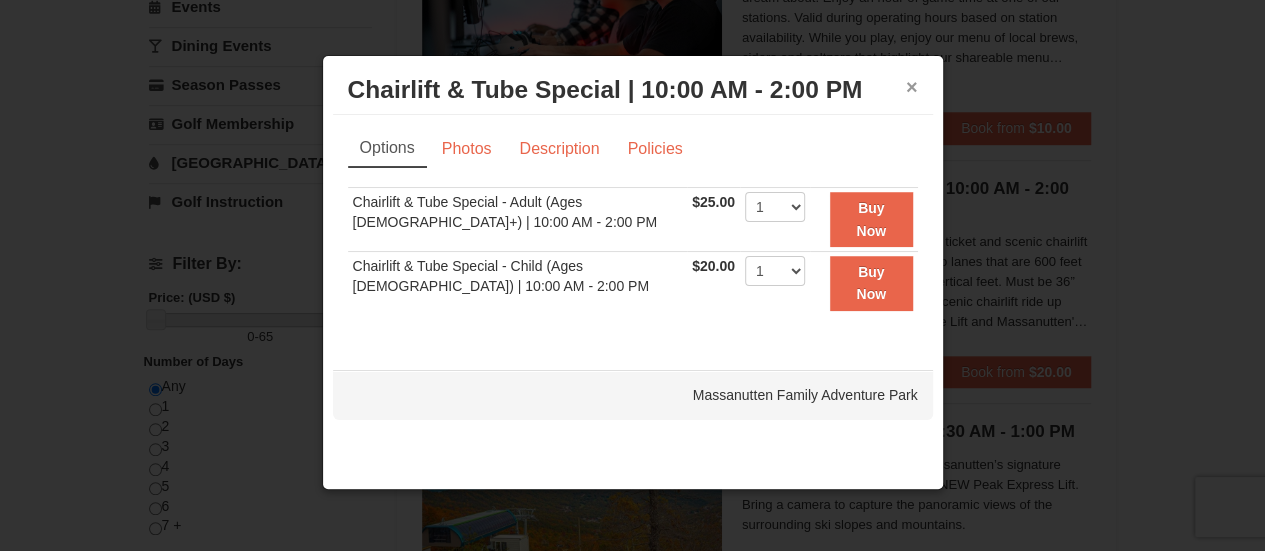 click on "×" at bounding box center [912, 87] 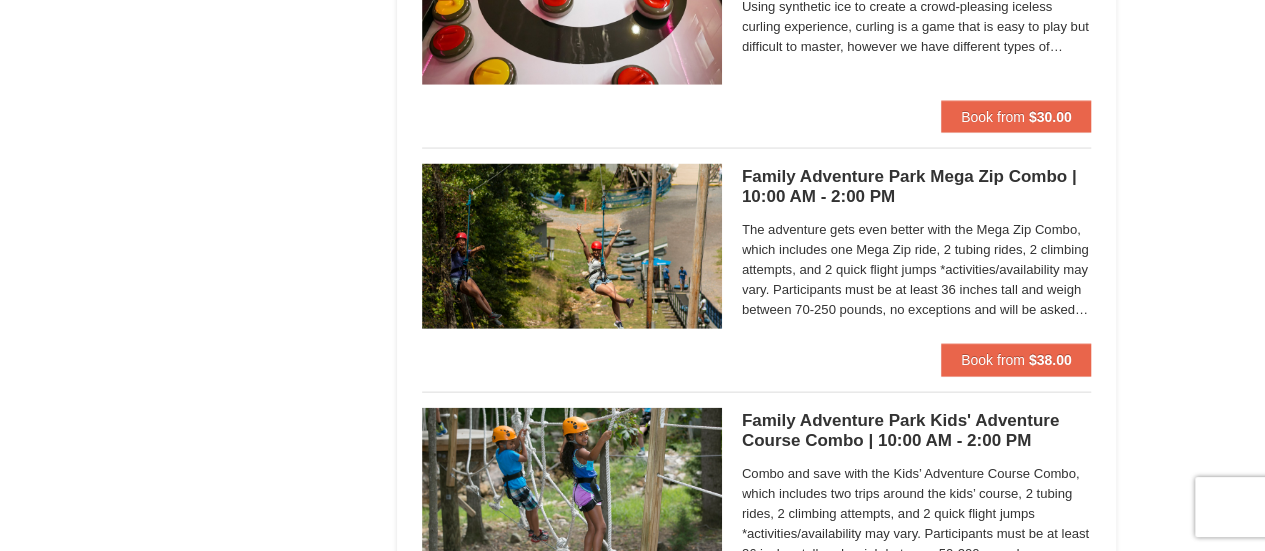 scroll, scrollTop: 2032, scrollLeft: 0, axis: vertical 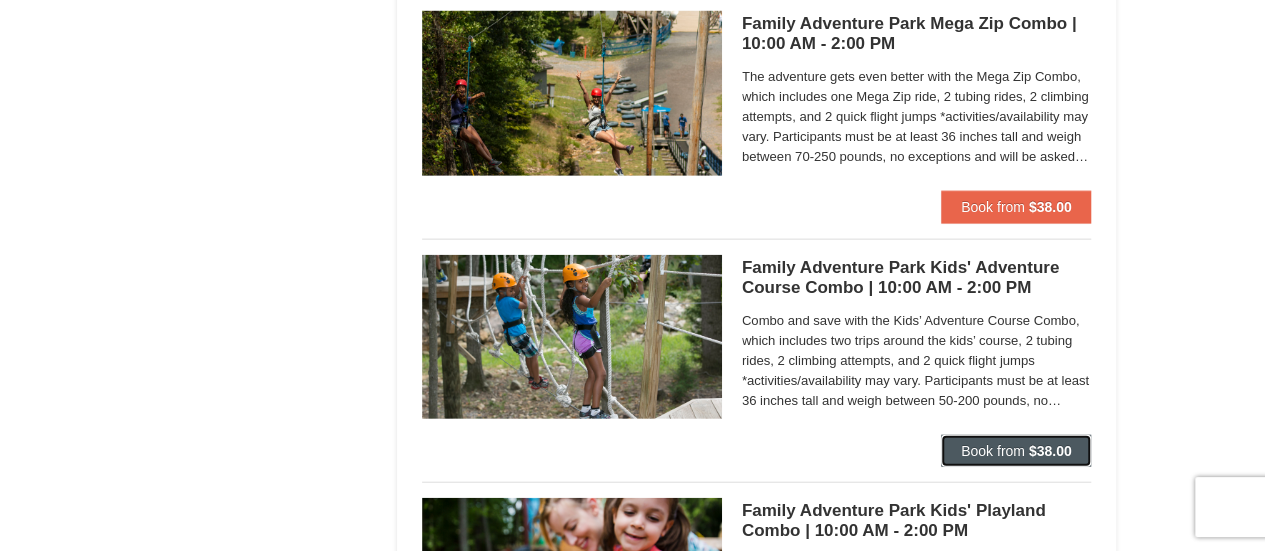 click on "$38.00" at bounding box center (1050, 451) 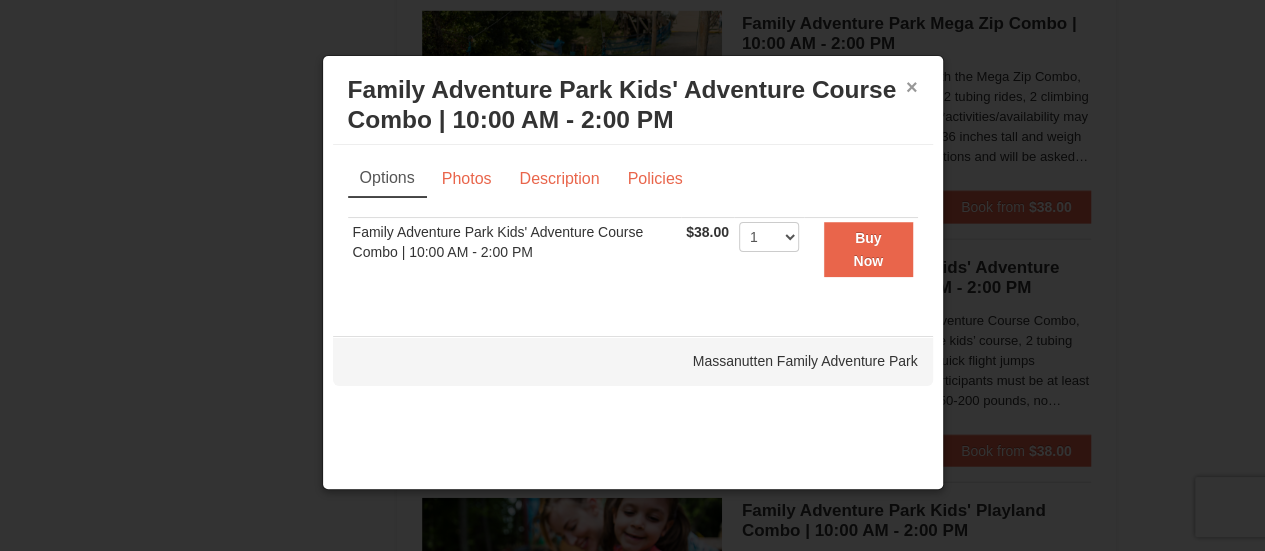 click on "×" at bounding box center (912, 87) 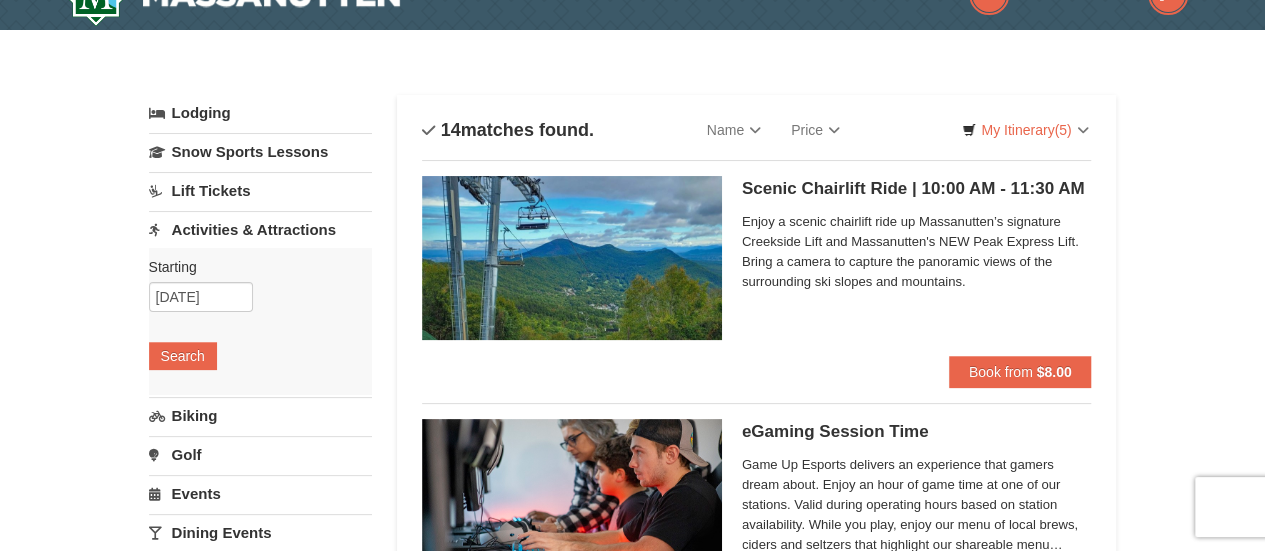 scroll, scrollTop: 0, scrollLeft: 0, axis: both 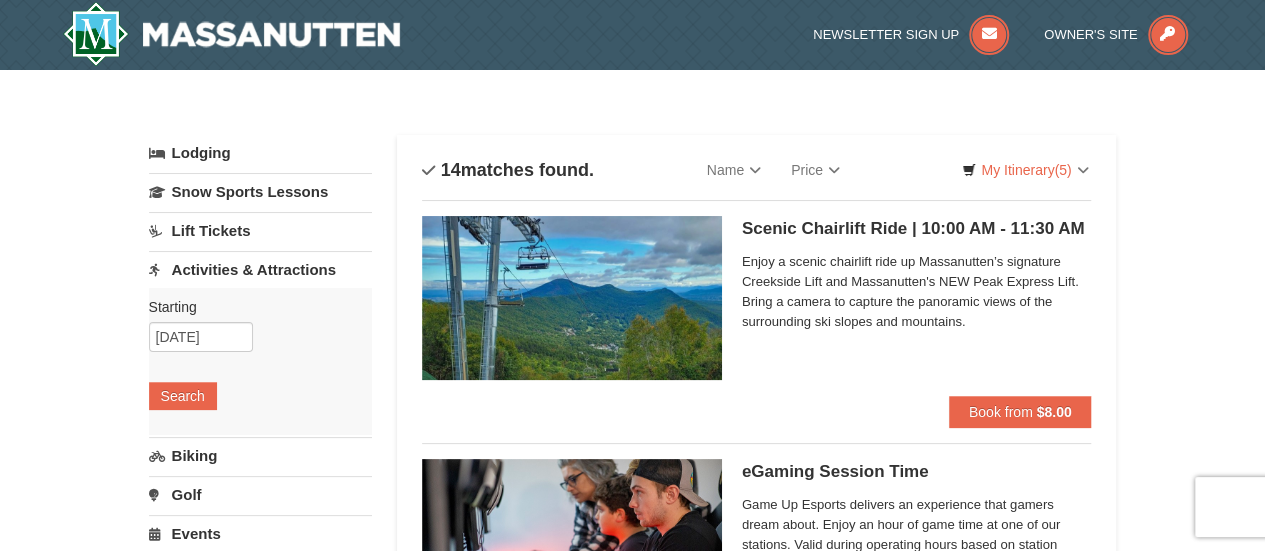 click on "Golf" at bounding box center (260, 494) 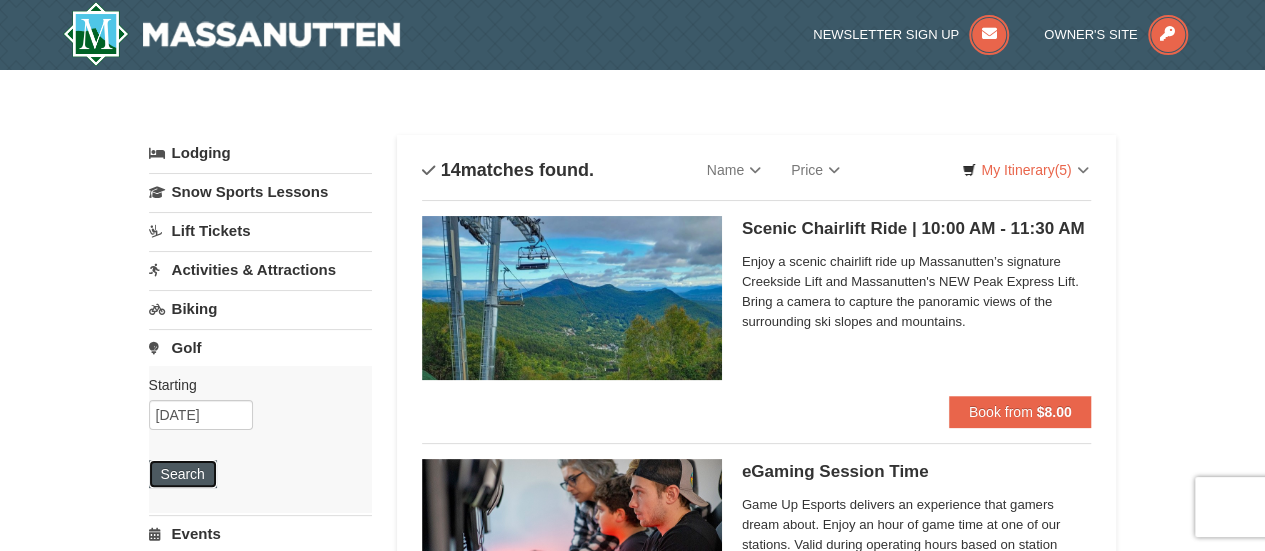 click on "Search" at bounding box center [183, 474] 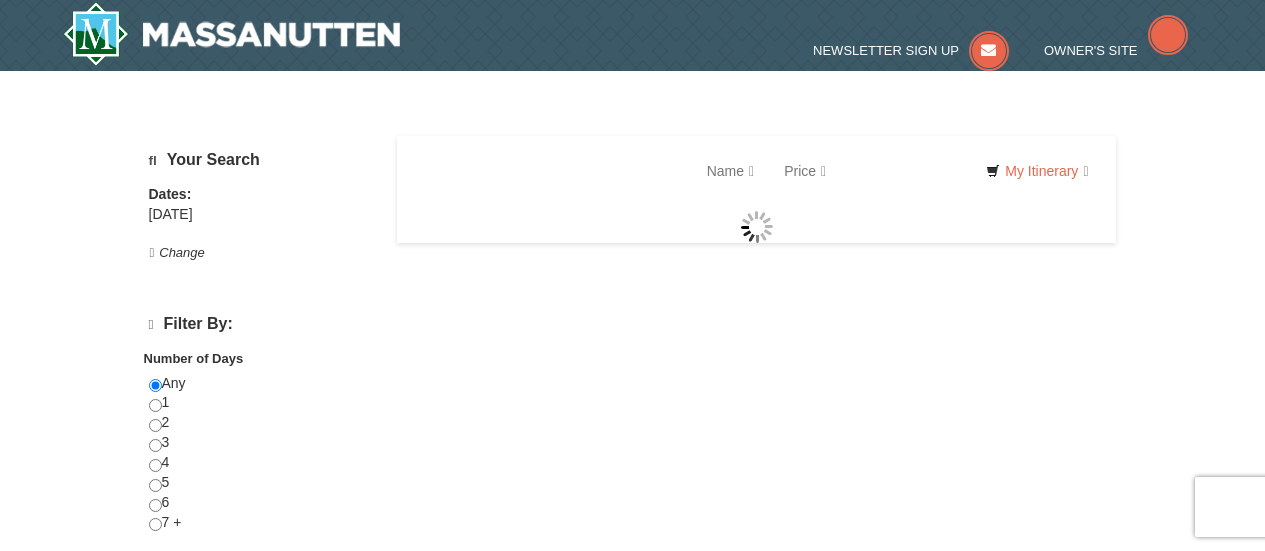 scroll, scrollTop: 0, scrollLeft: 0, axis: both 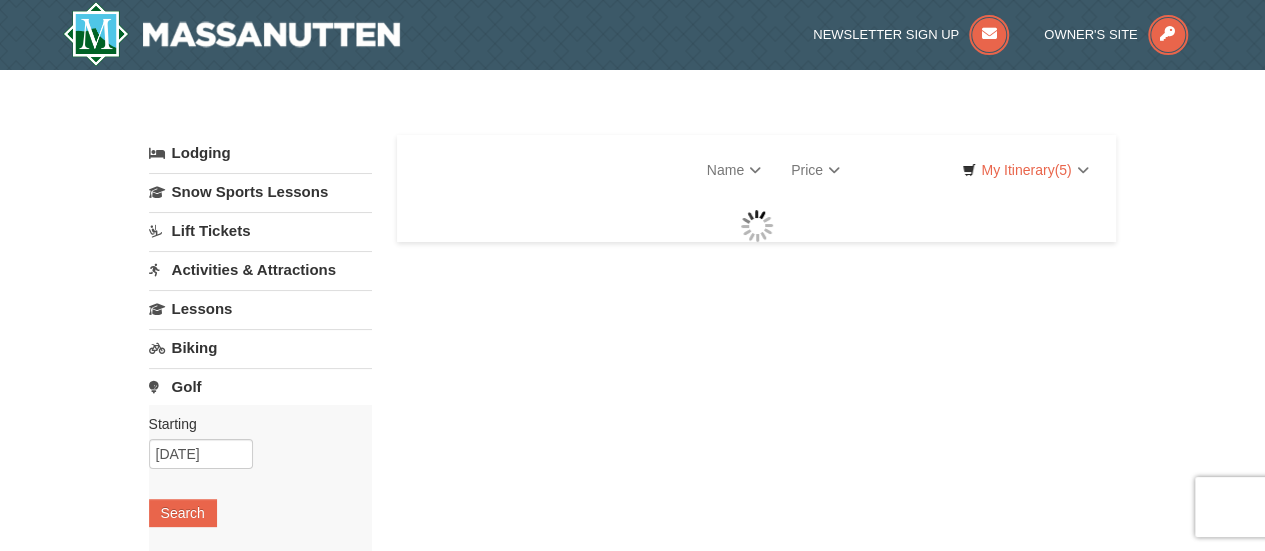 select on "7" 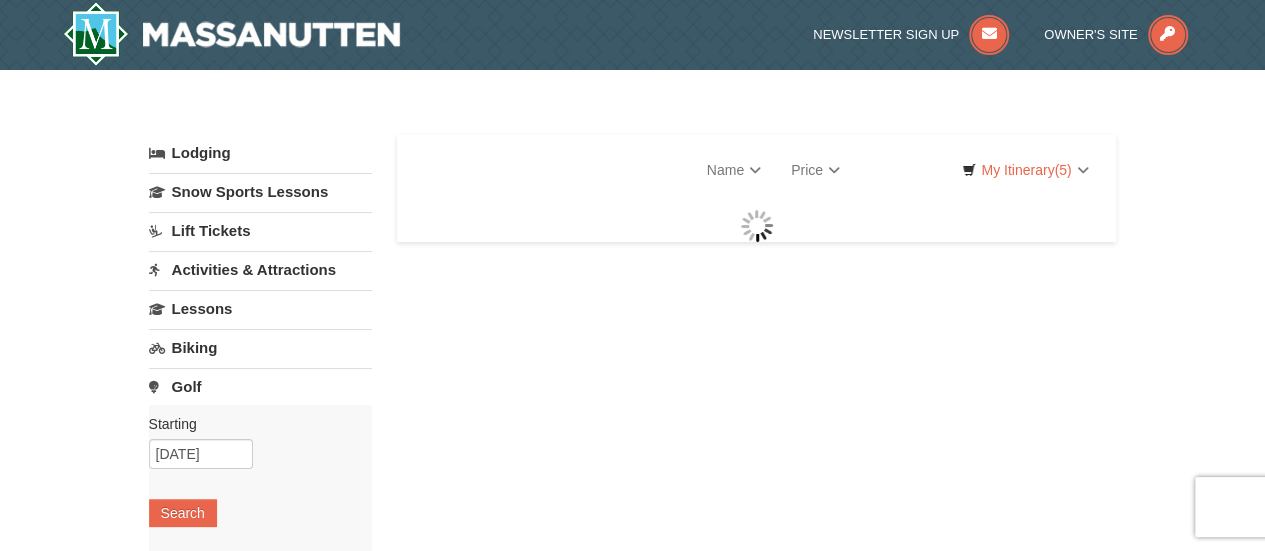 select on "7" 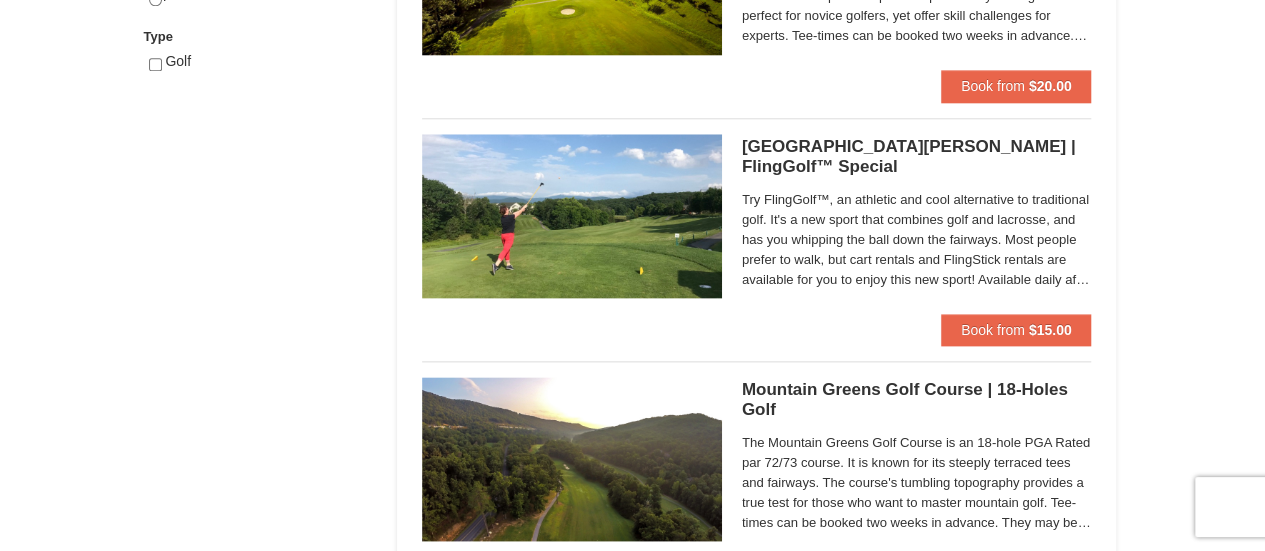scroll, scrollTop: 0, scrollLeft: 0, axis: both 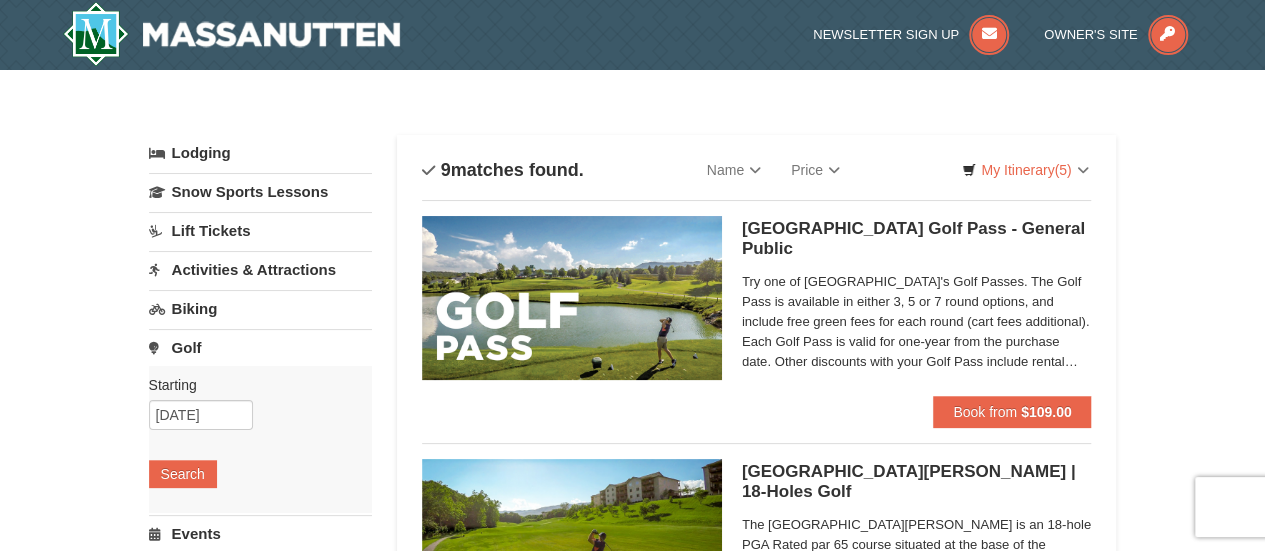 click on "Activities & Attractions" at bounding box center [260, 269] 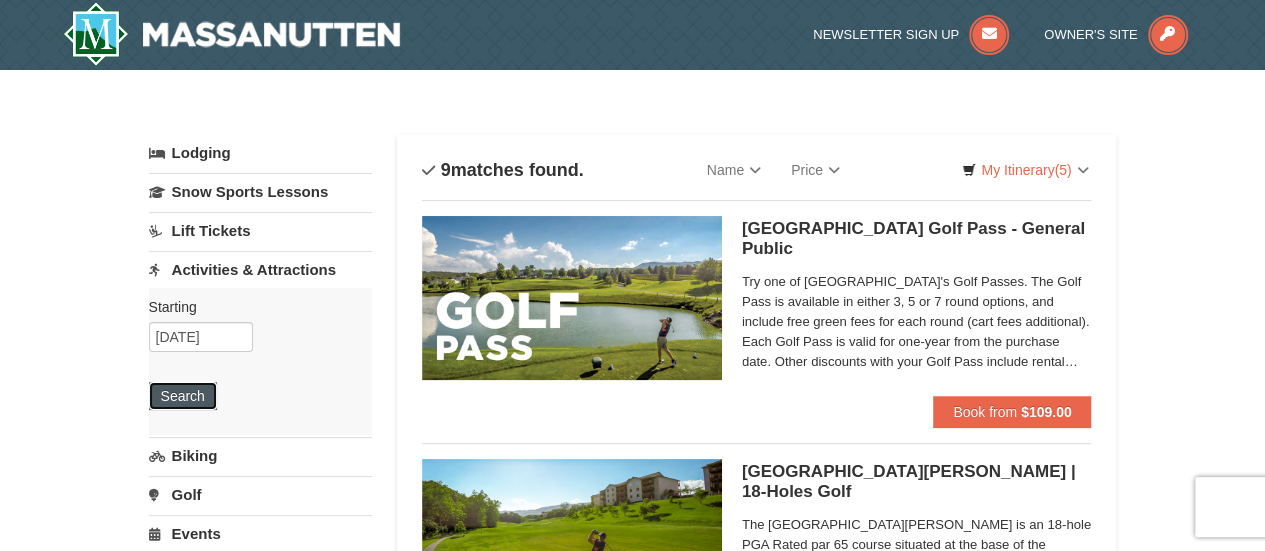 click on "Search" at bounding box center (183, 396) 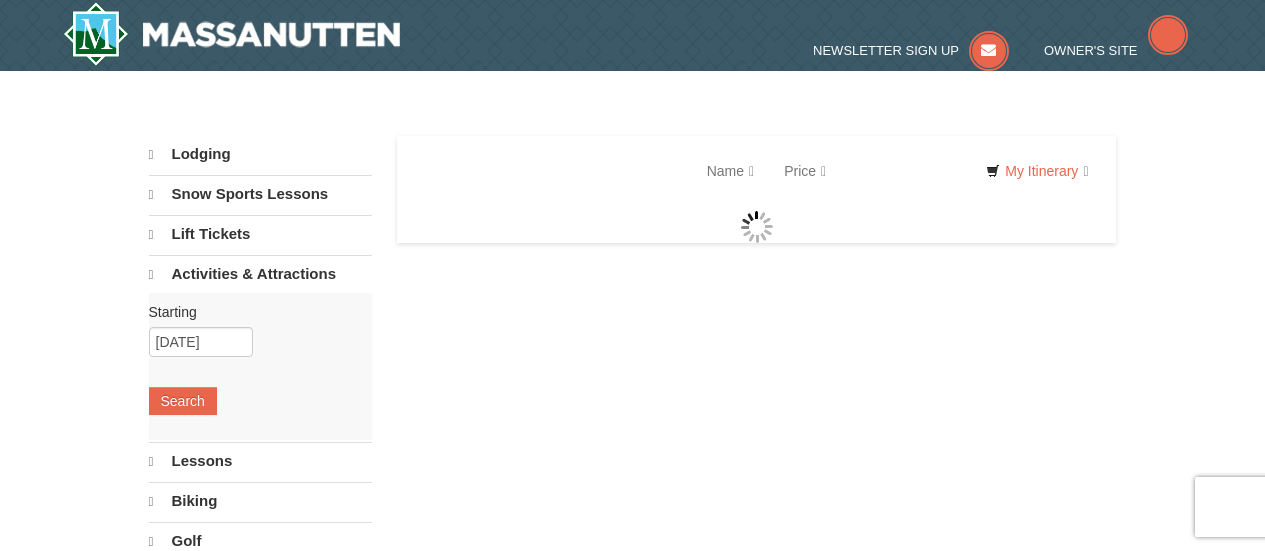 scroll, scrollTop: 0, scrollLeft: 0, axis: both 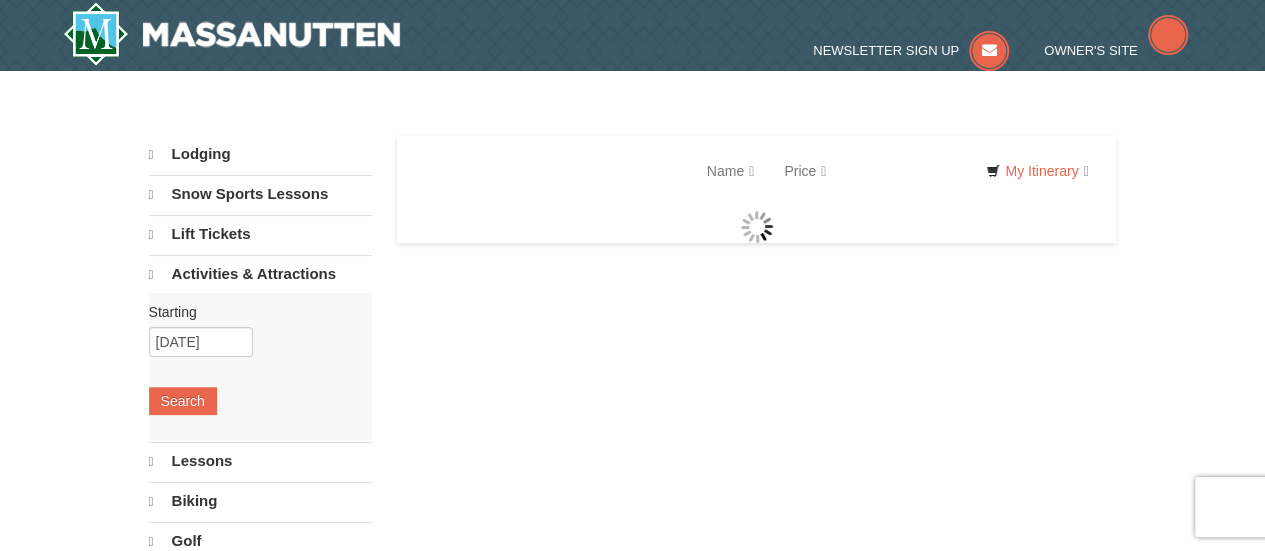 select on "7" 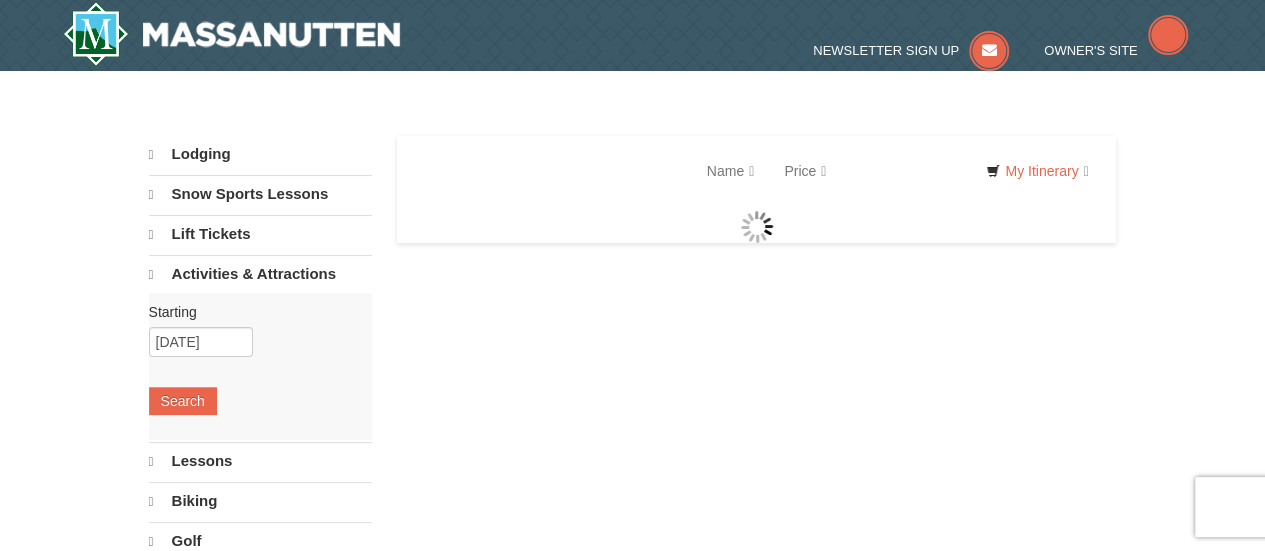 select on "7" 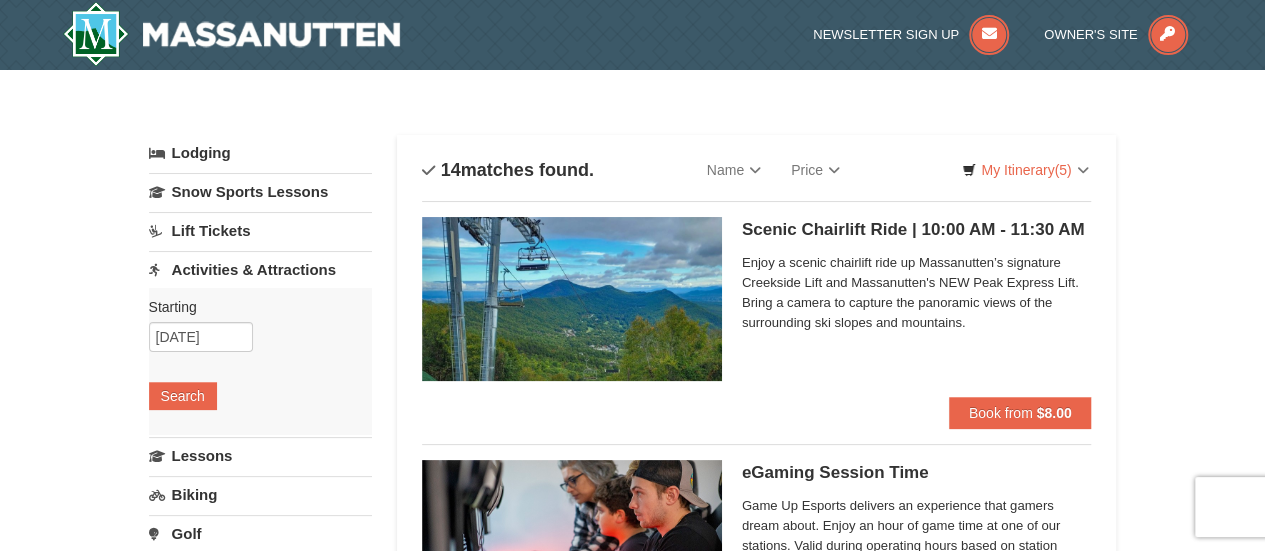 scroll, scrollTop: 0, scrollLeft: 0, axis: both 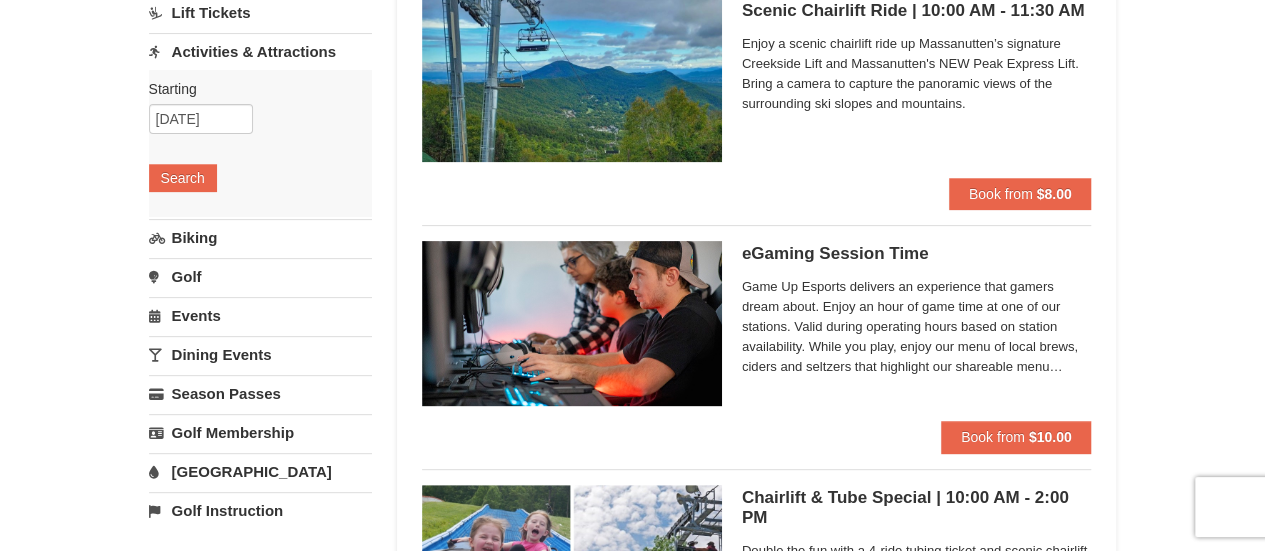 click on "Biking" at bounding box center [260, 237] 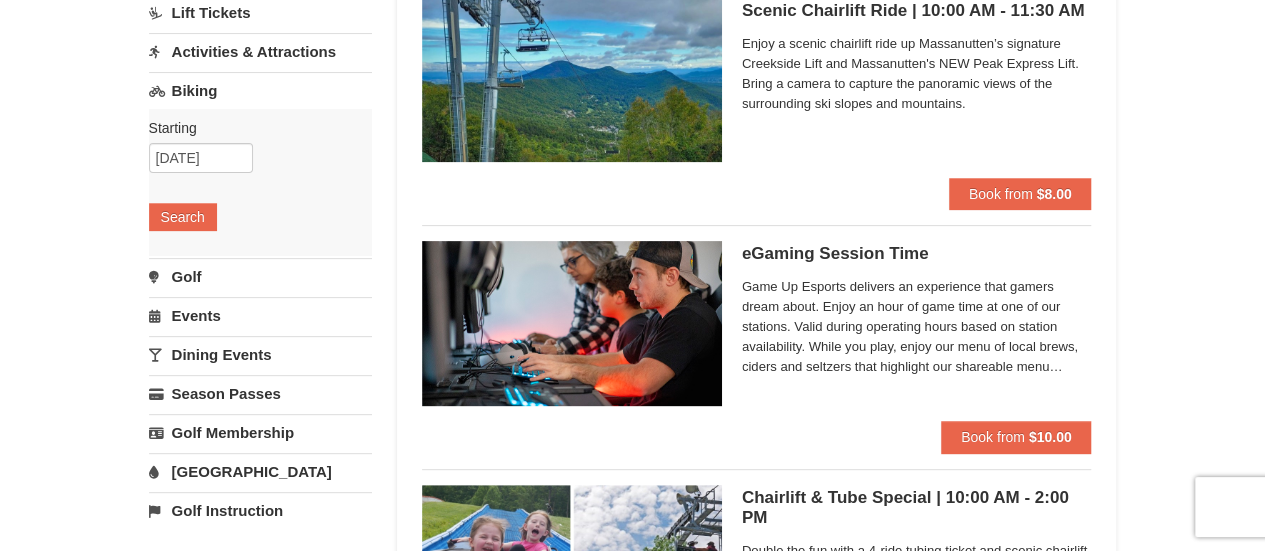 scroll, scrollTop: 0, scrollLeft: 0, axis: both 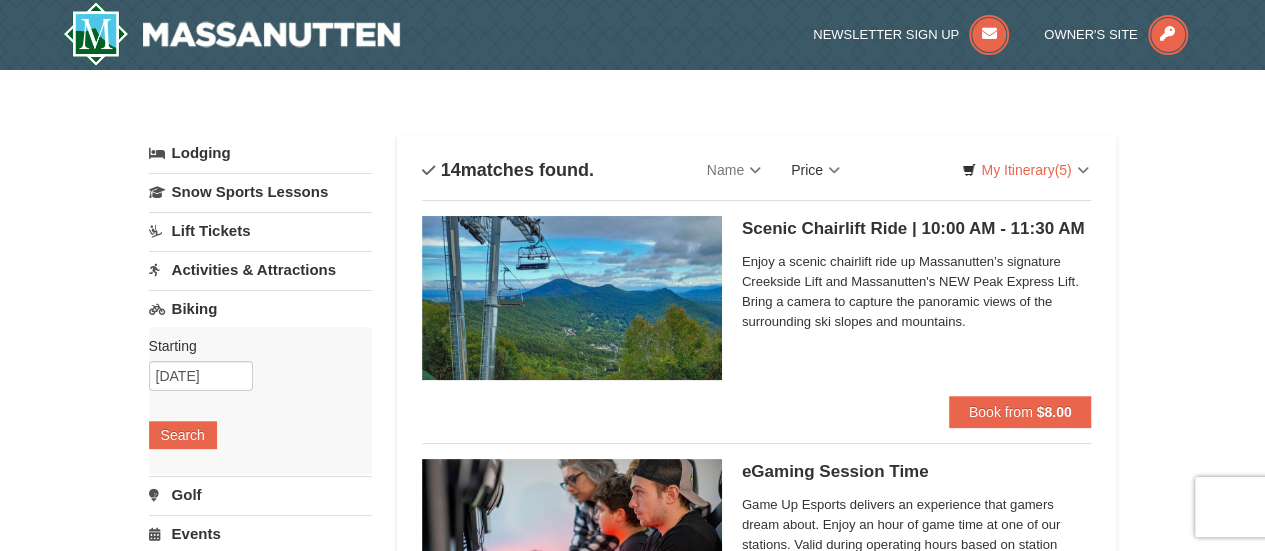 click on "Price" at bounding box center [815, 170] 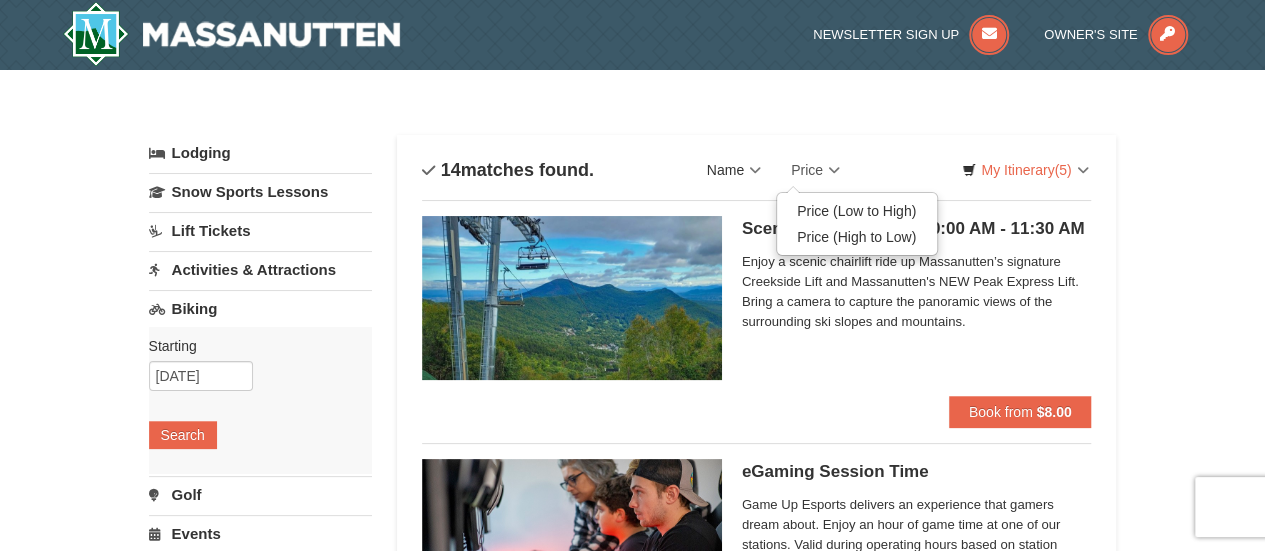 click on "Name" at bounding box center (734, 170) 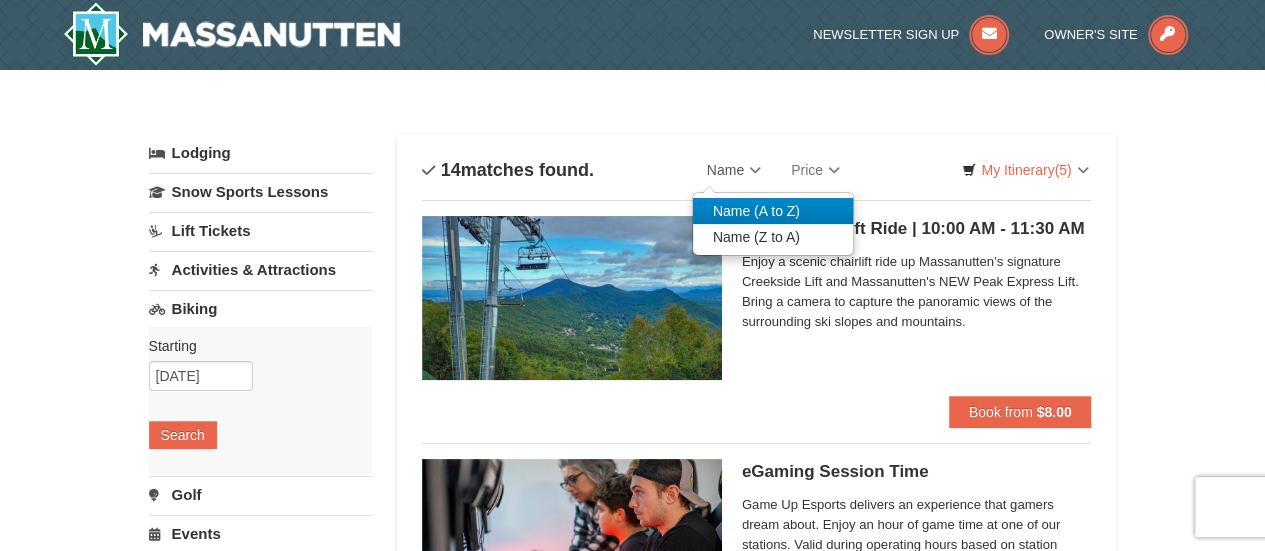 click on "Name (A to Z)" at bounding box center [773, 211] 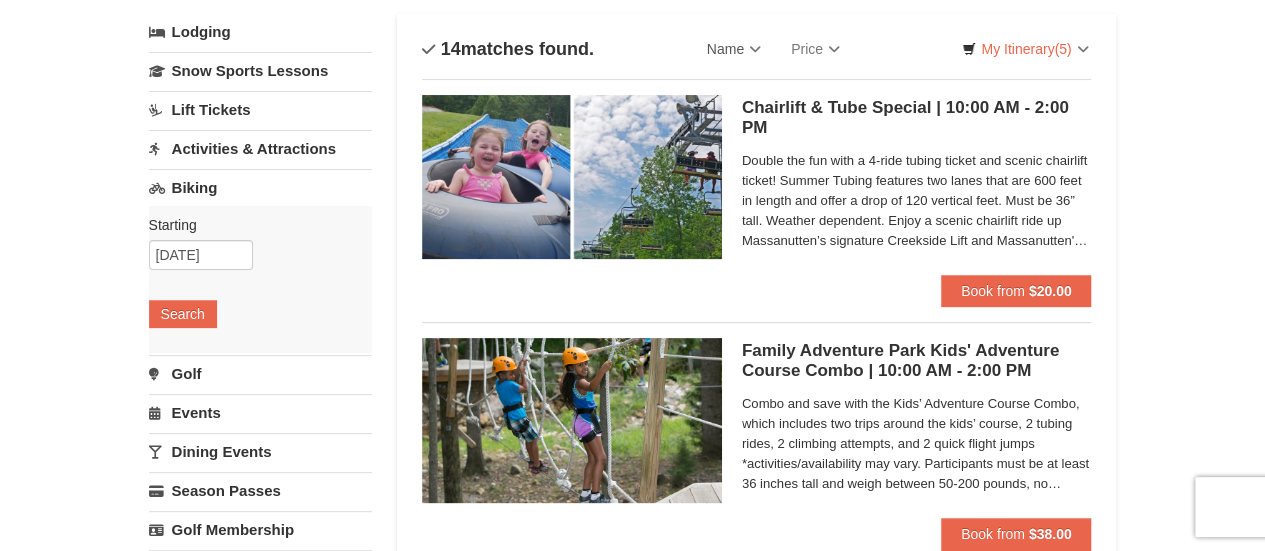 scroll, scrollTop: 0, scrollLeft: 0, axis: both 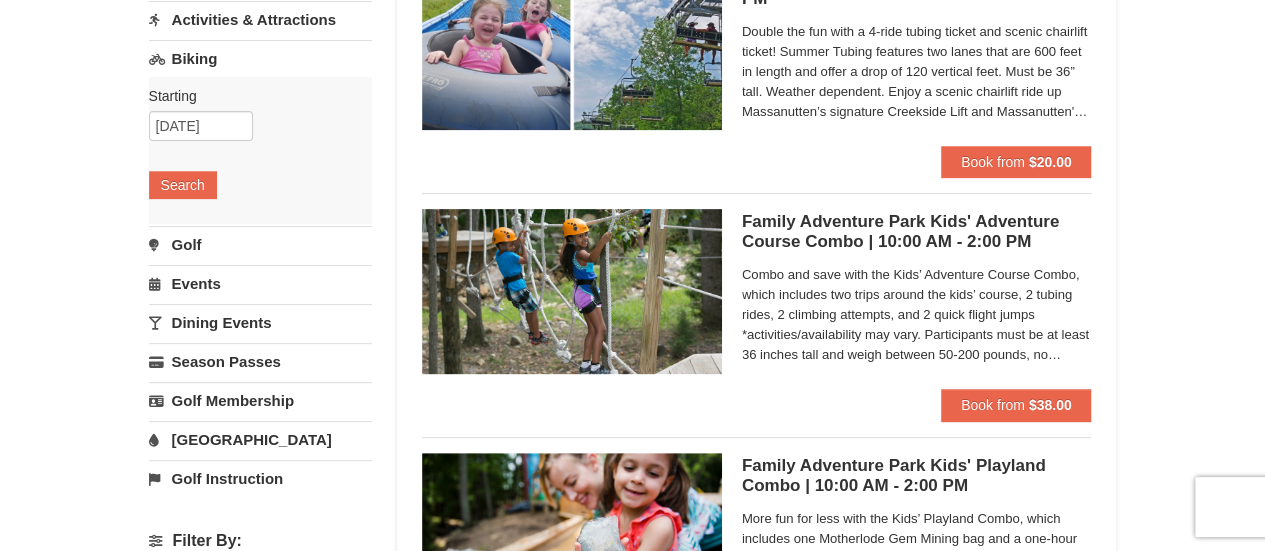 click on "Golf" at bounding box center (260, 244) 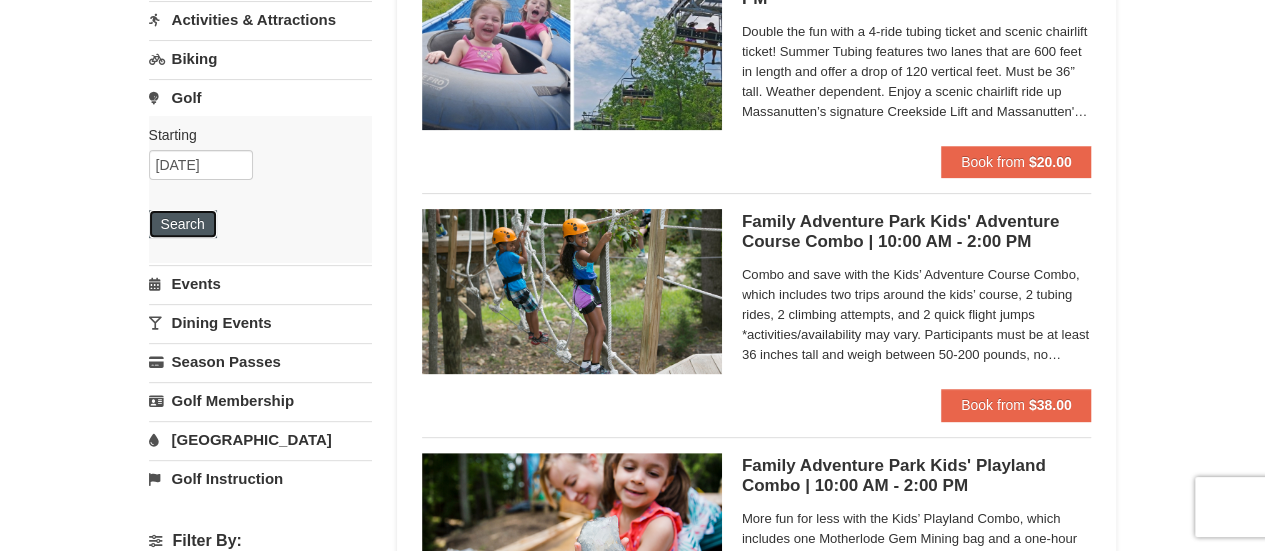click on "Search" at bounding box center (183, 224) 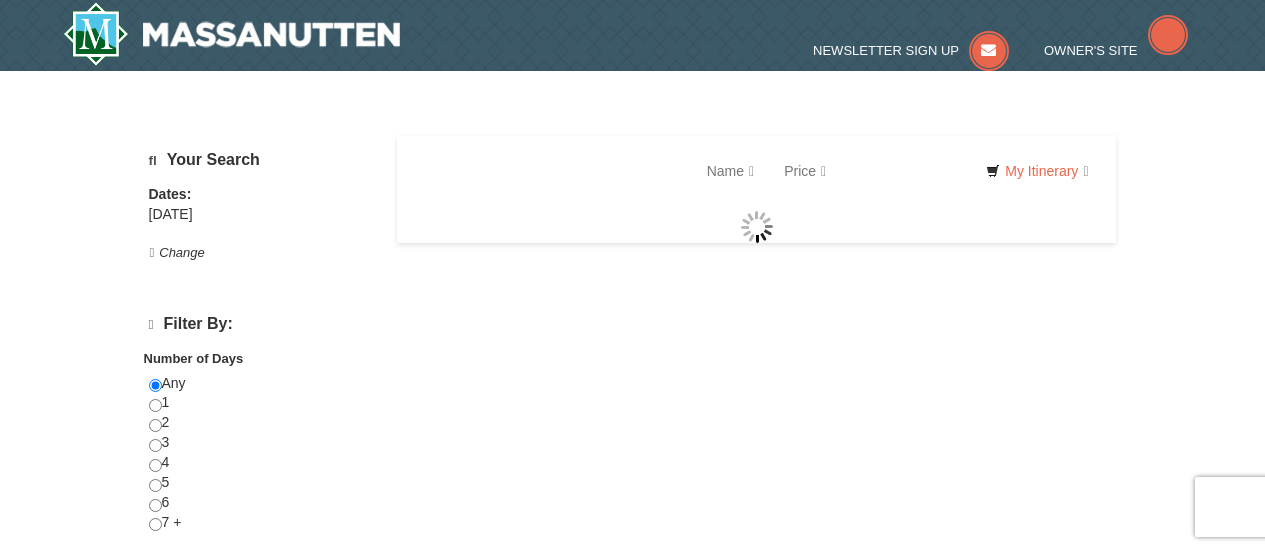 scroll, scrollTop: 0, scrollLeft: 0, axis: both 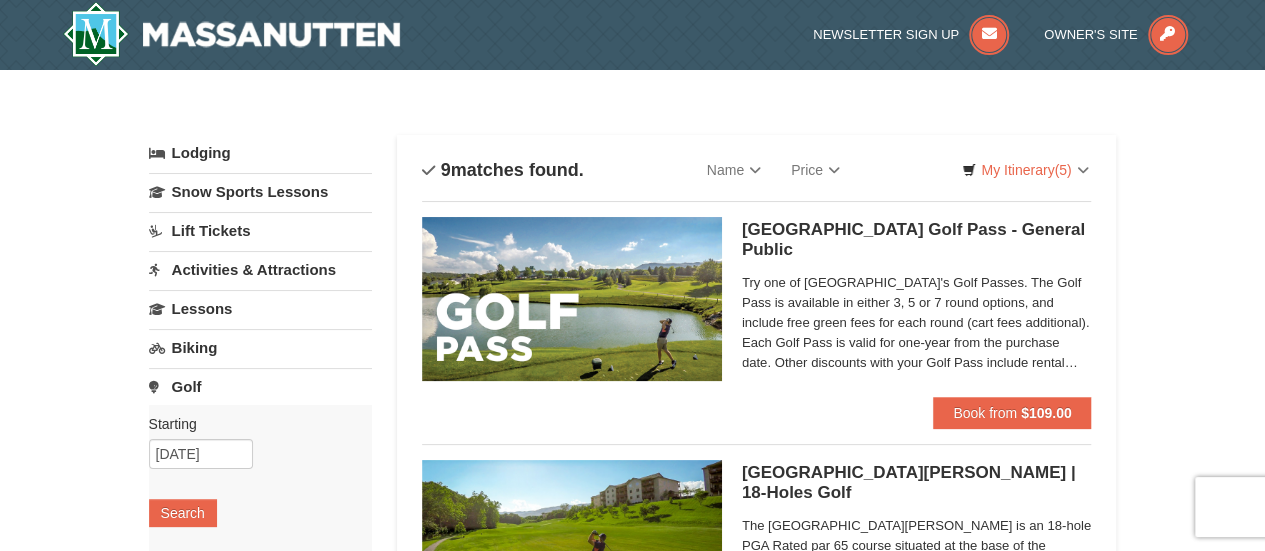 select on "7" 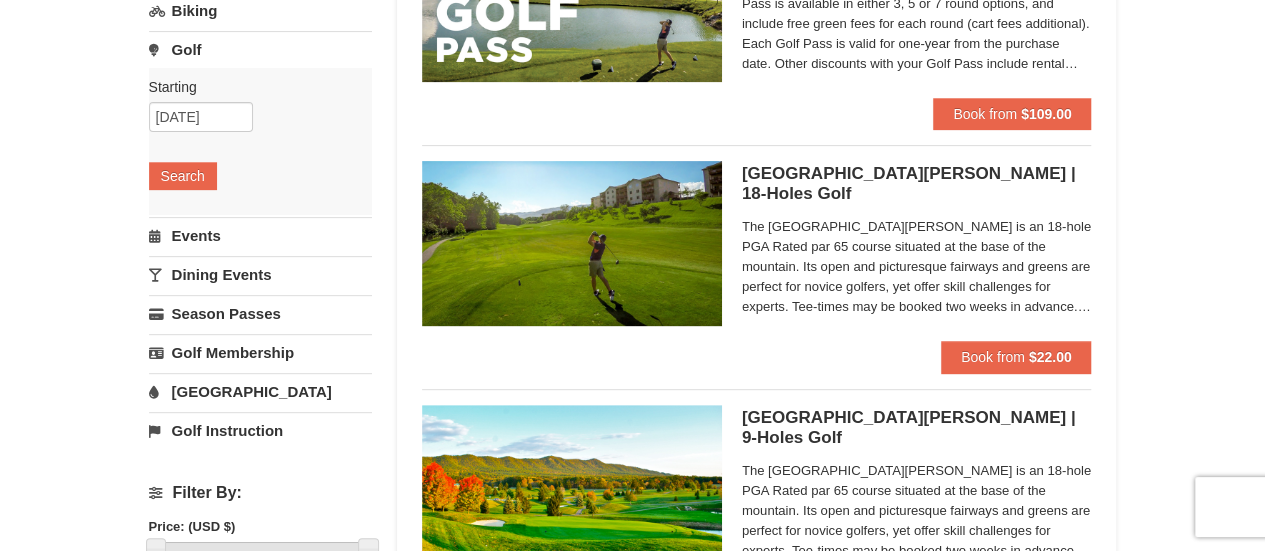 scroll, scrollTop: 291, scrollLeft: 0, axis: vertical 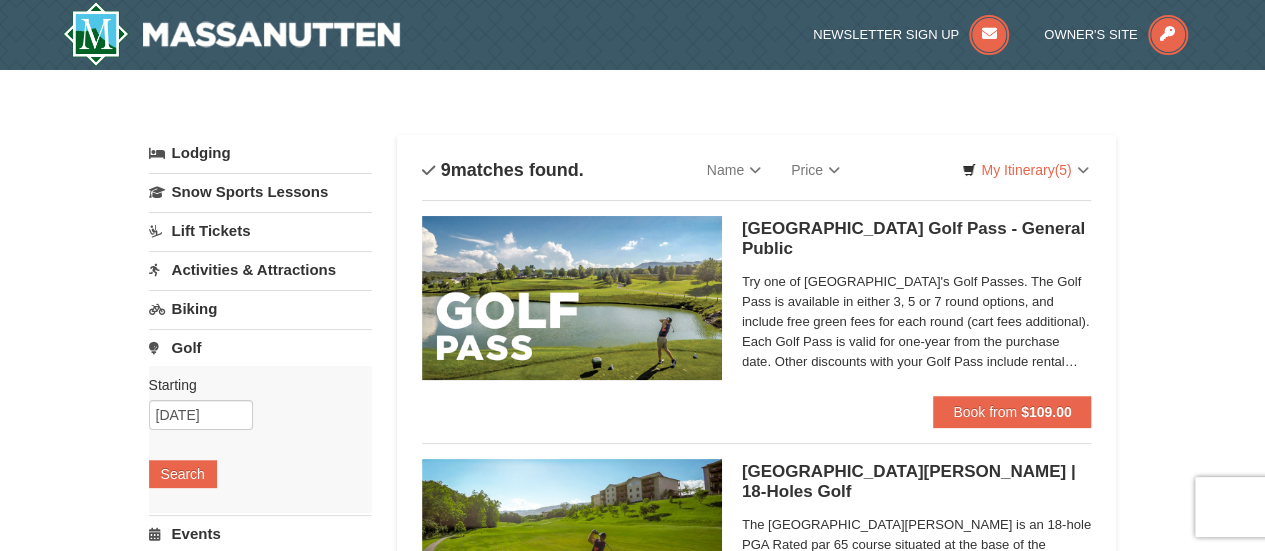 drag, startPoint x: 1260, startPoint y: 87, endPoint x: 1251, endPoint y: 155, distance: 68.593 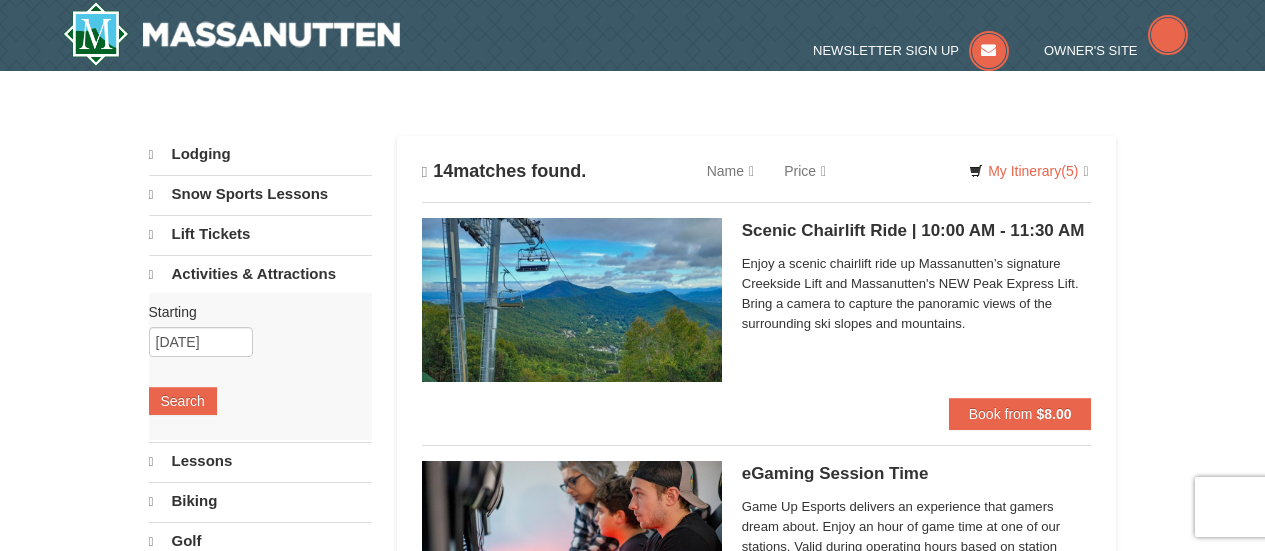 scroll, scrollTop: 250, scrollLeft: 0, axis: vertical 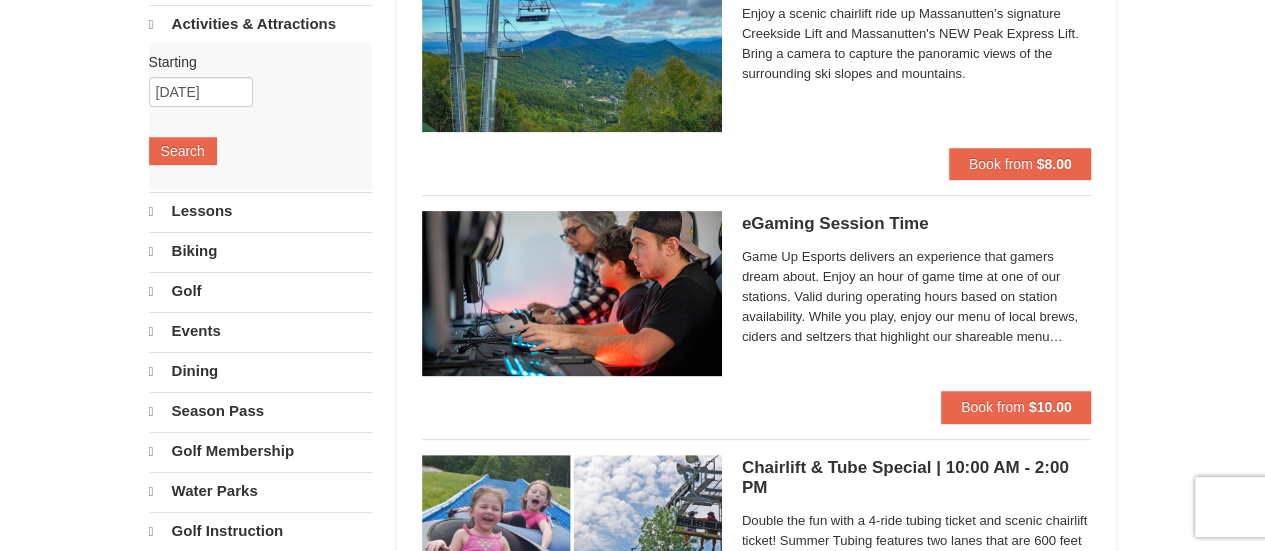select on "7" 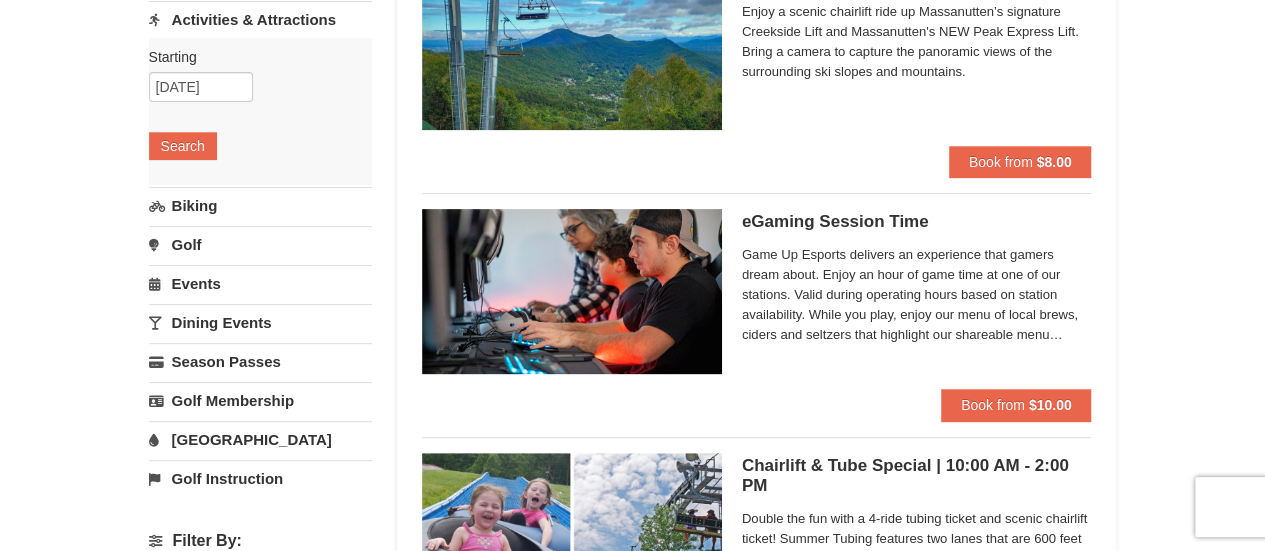 scroll, scrollTop: 0, scrollLeft: 0, axis: both 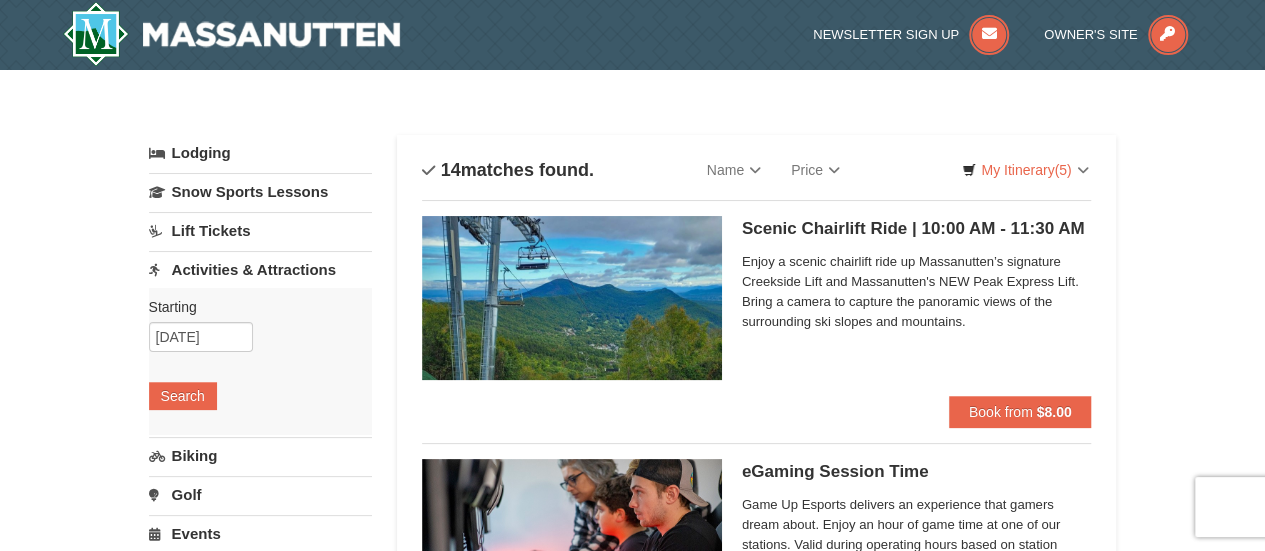 click on "Activities & Attractions" at bounding box center (260, 269) 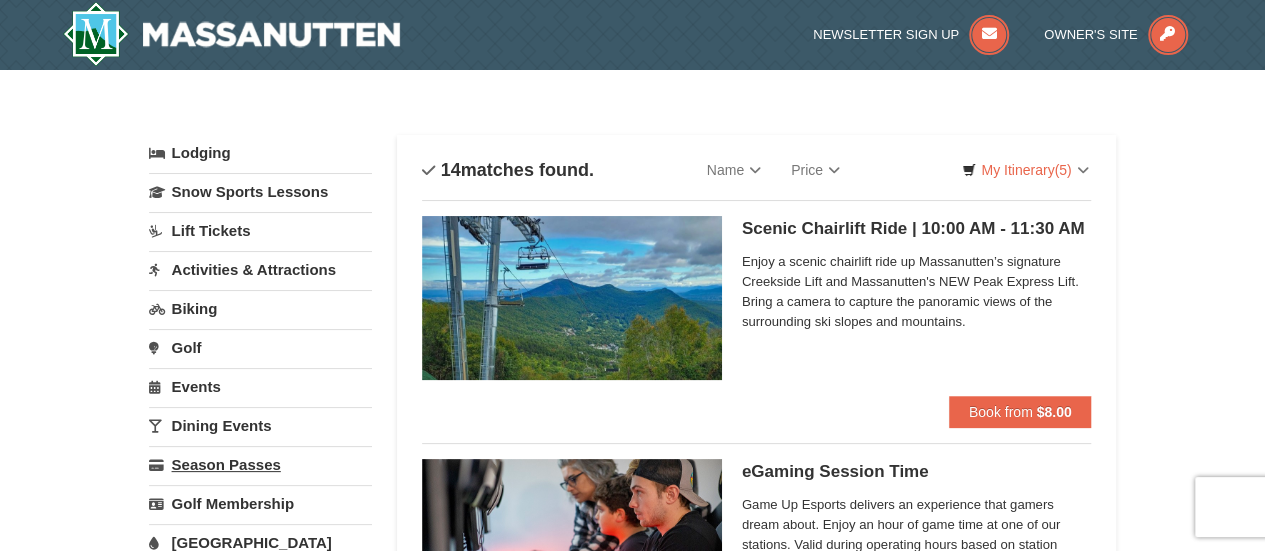 click on "Season Passes" at bounding box center (260, 464) 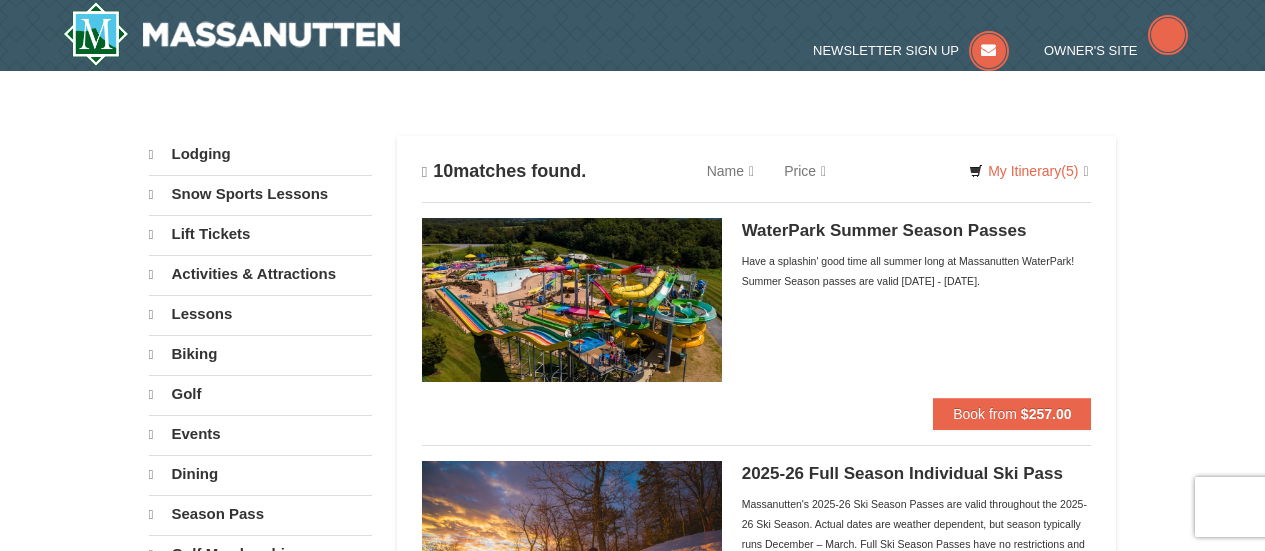 scroll, scrollTop: 0, scrollLeft: 0, axis: both 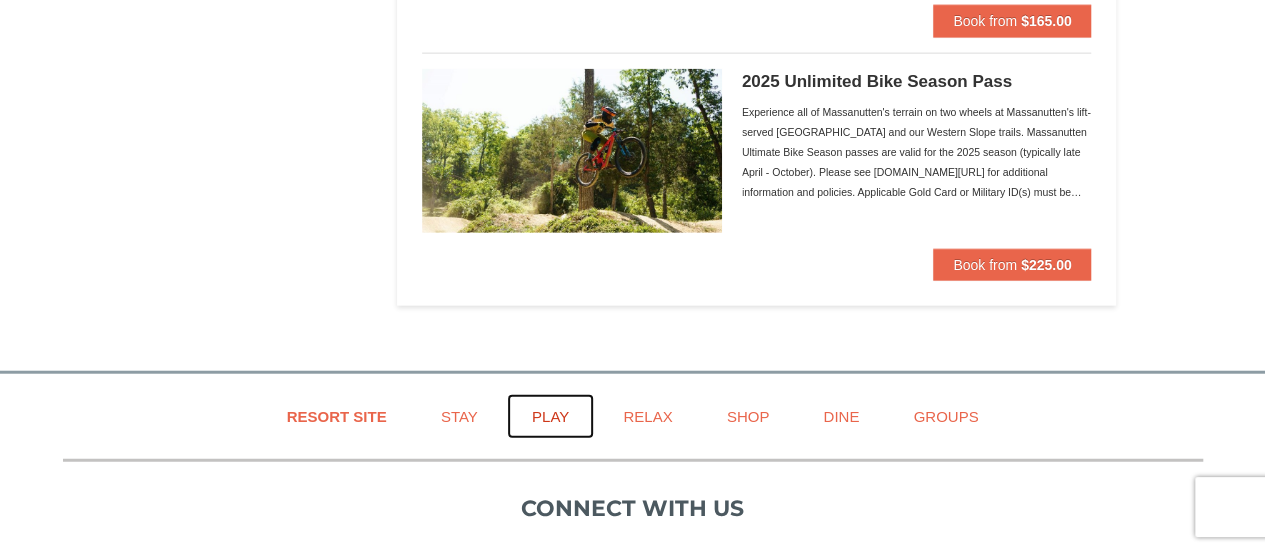 click on "Play" at bounding box center [550, 416] 